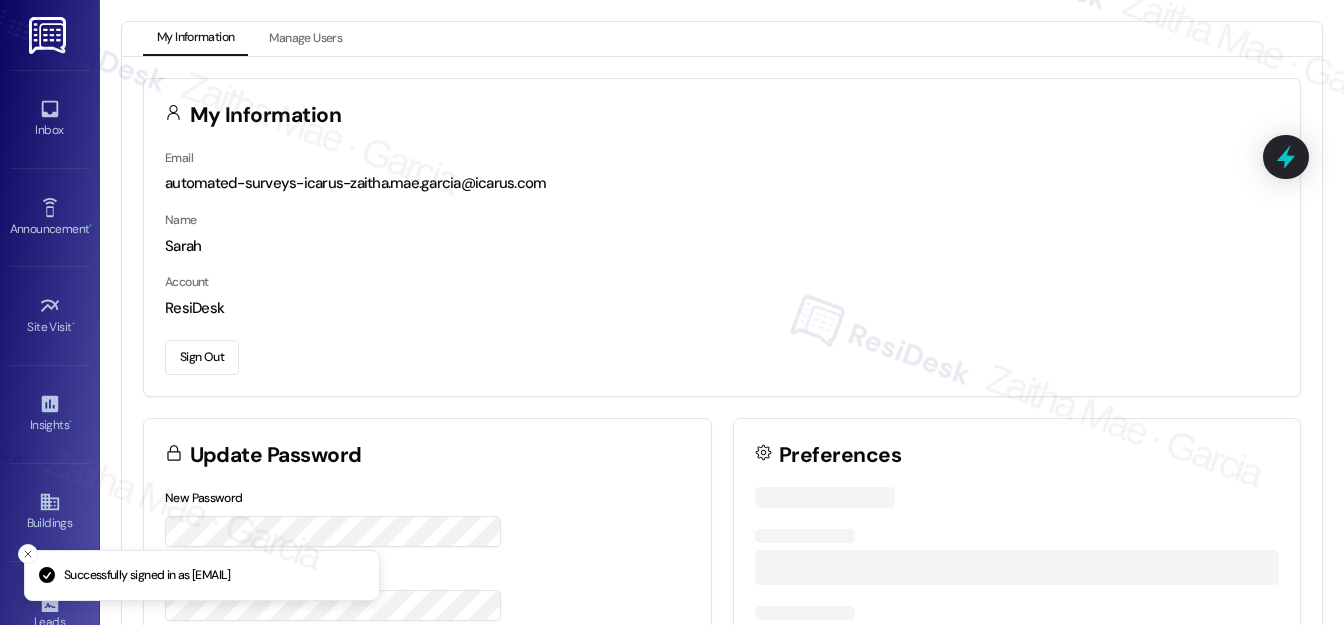scroll, scrollTop: 0, scrollLeft: 0, axis: both 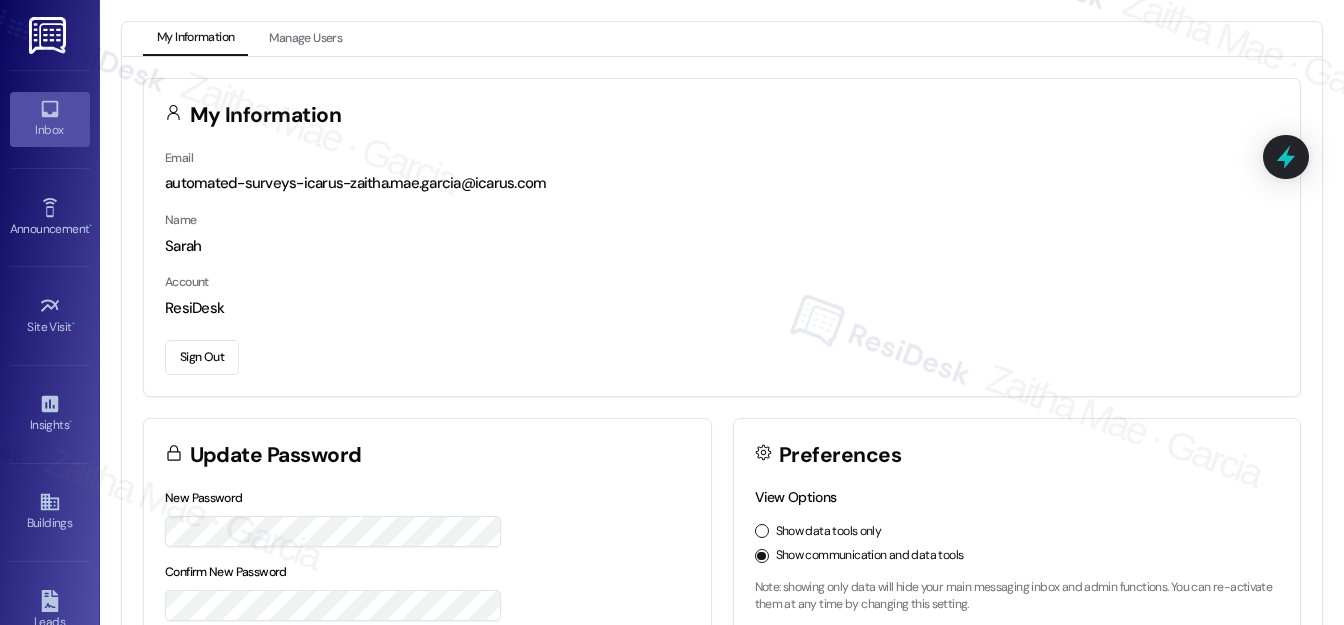 click on "Inbox" at bounding box center [50, 130] 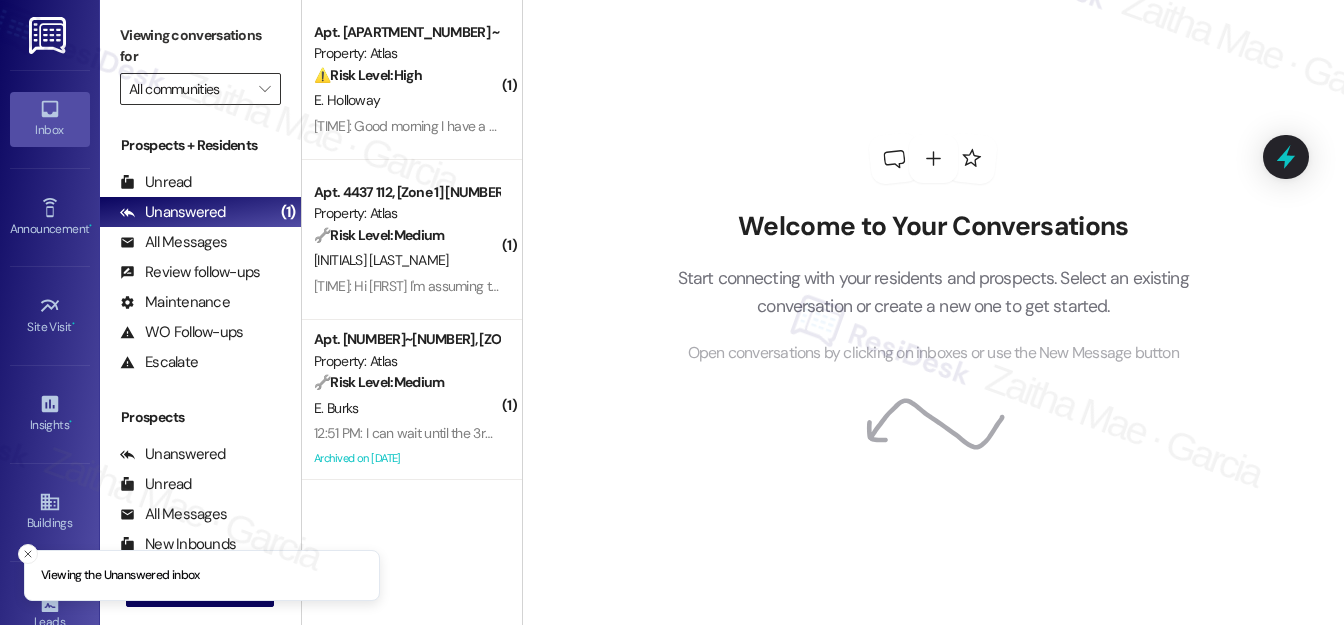 click on "All communities" at bounding box center [189, 89] 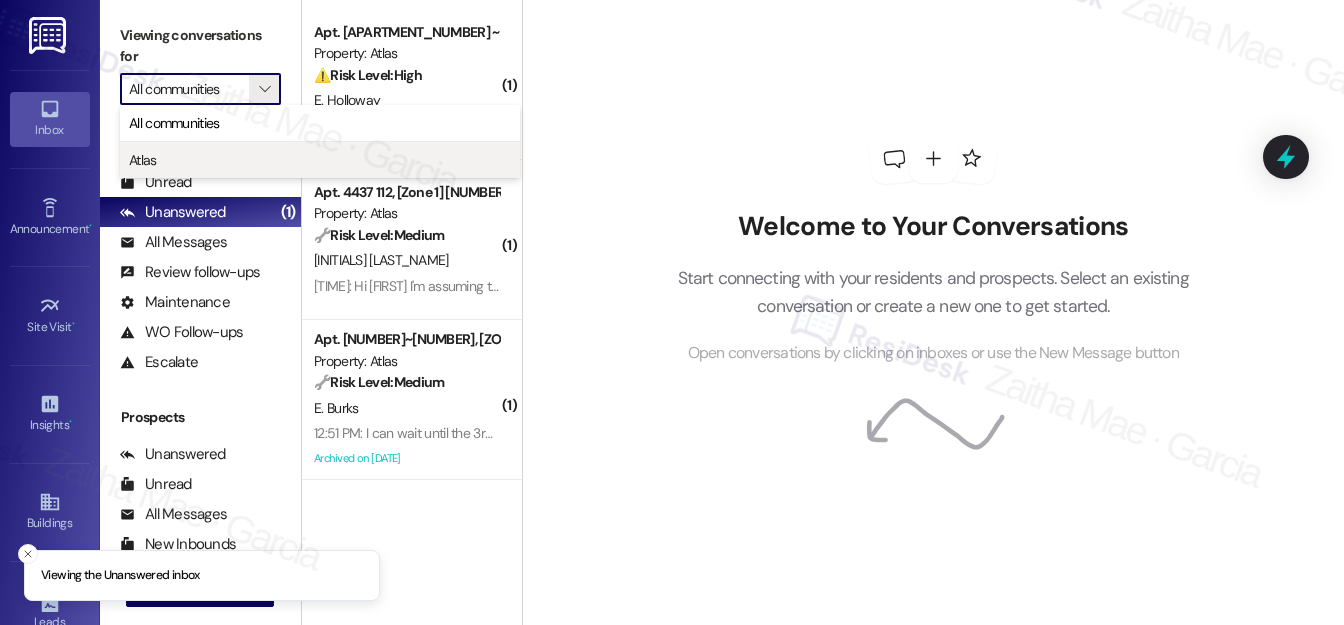 click on "Atlas" at bounding box center (320, 160) 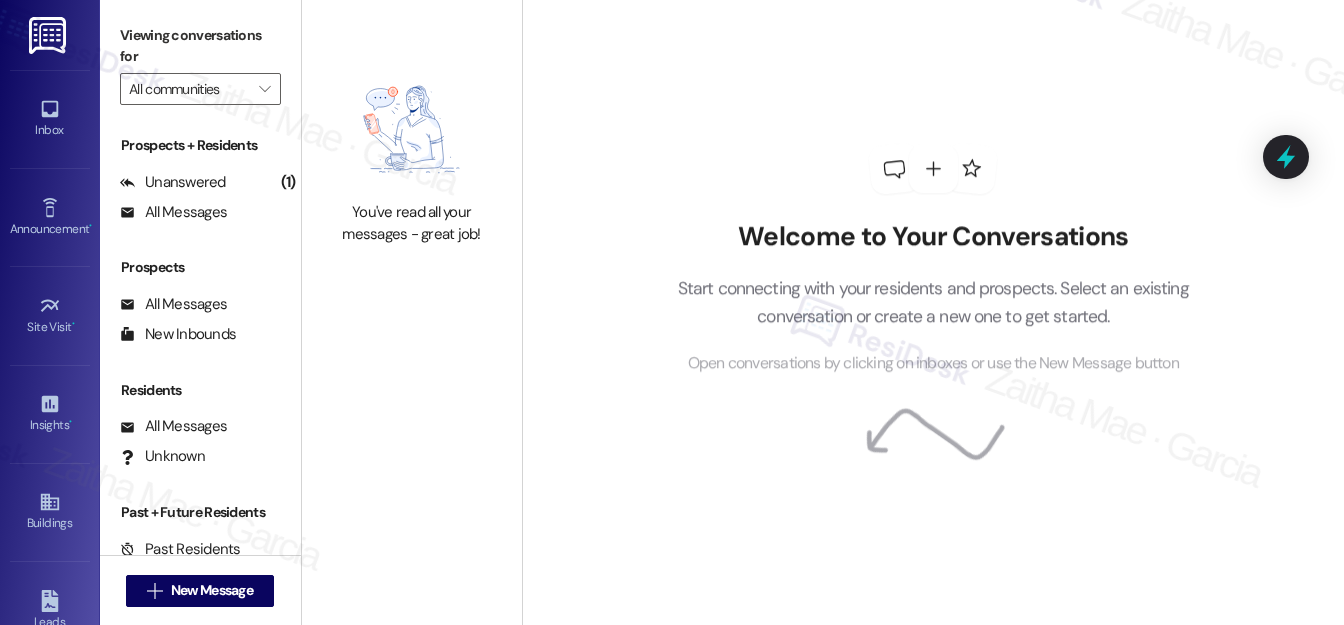 type on "Atlas" 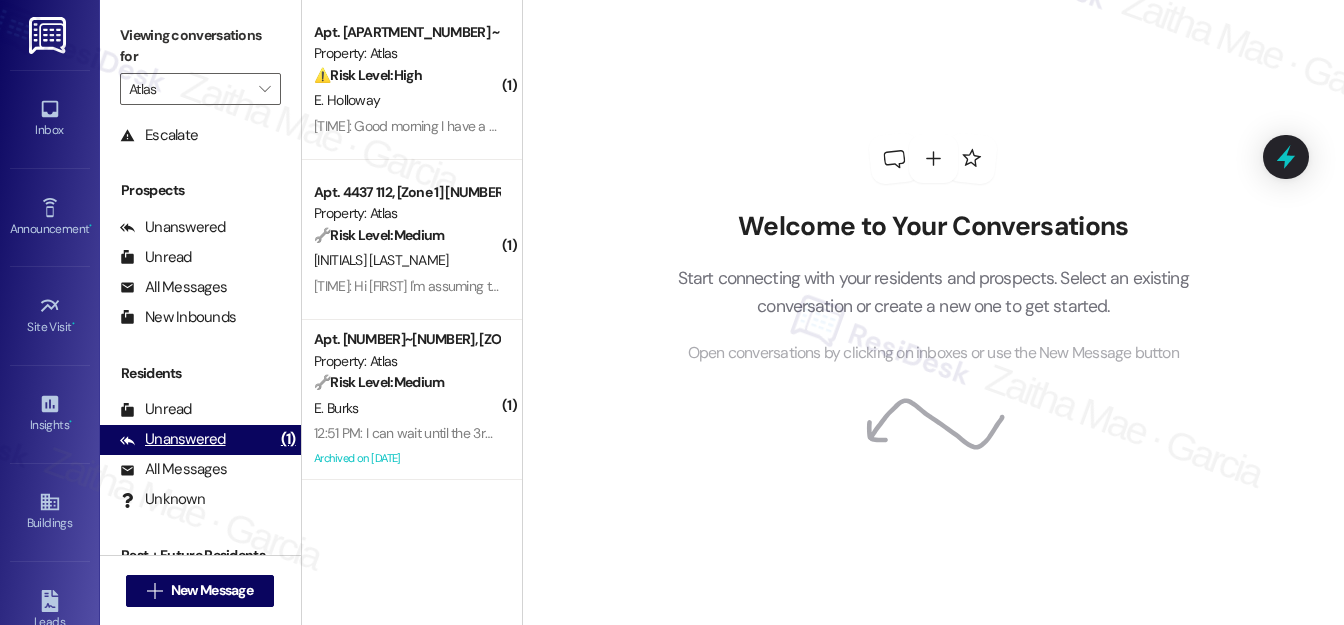scroll, scrollTop: 269, scrollLeft: 0, axis: vertical 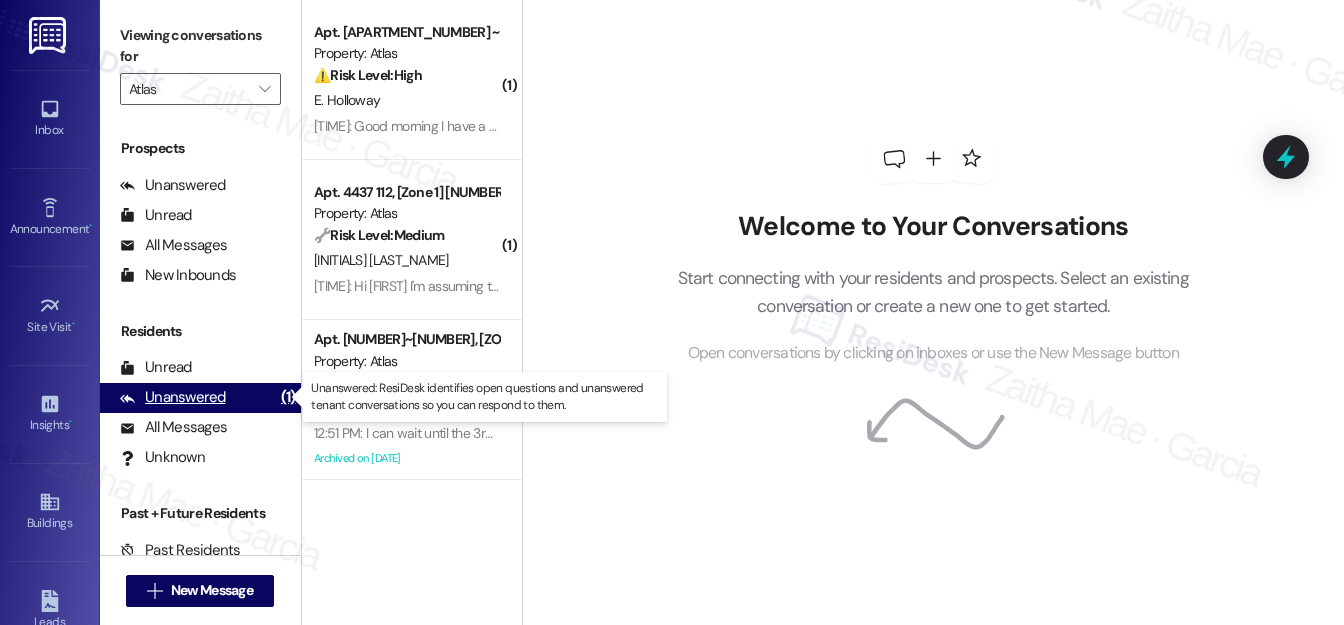 click on "Unanswered" at bounding box center (173, 397) 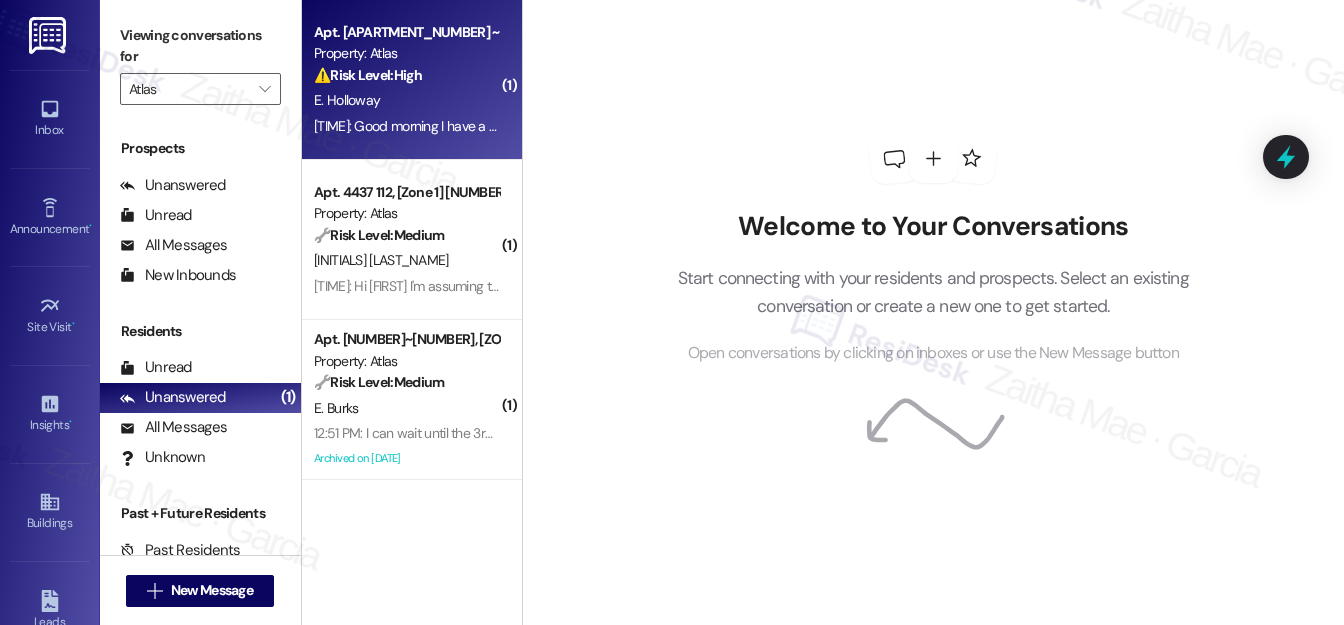 click on "E. Holloway" at bounding box center [406, 100] 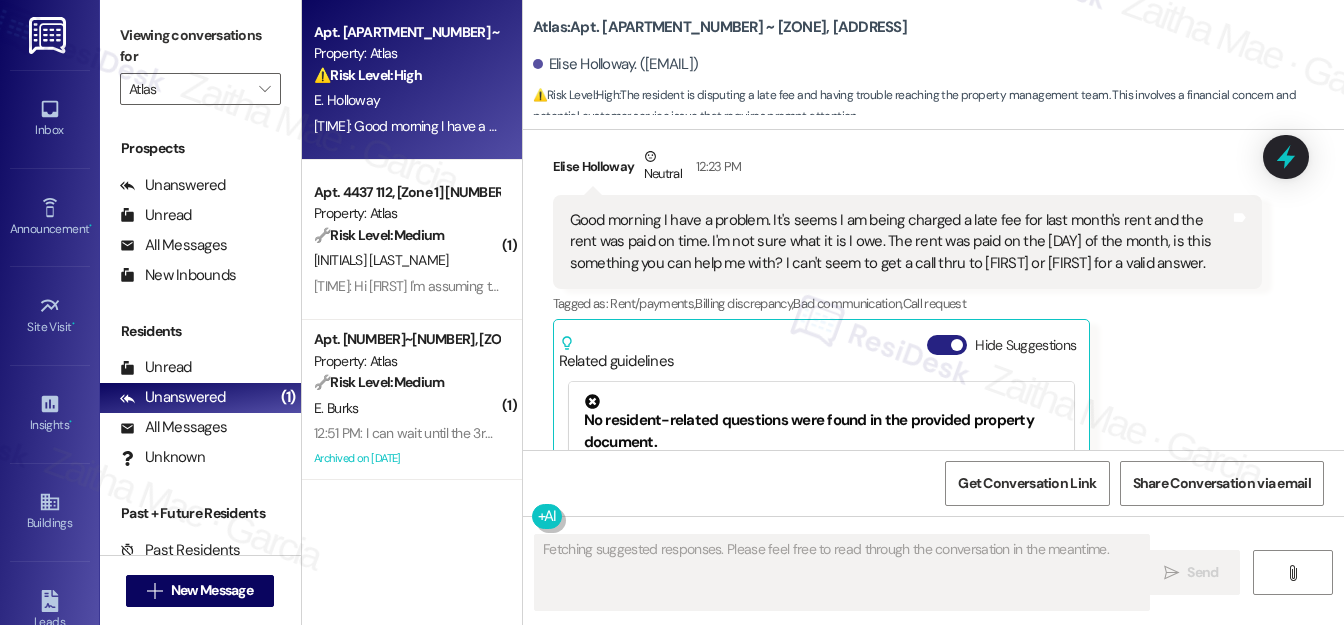 click on "Hide Suggestions" at bounding box center [947, 345] 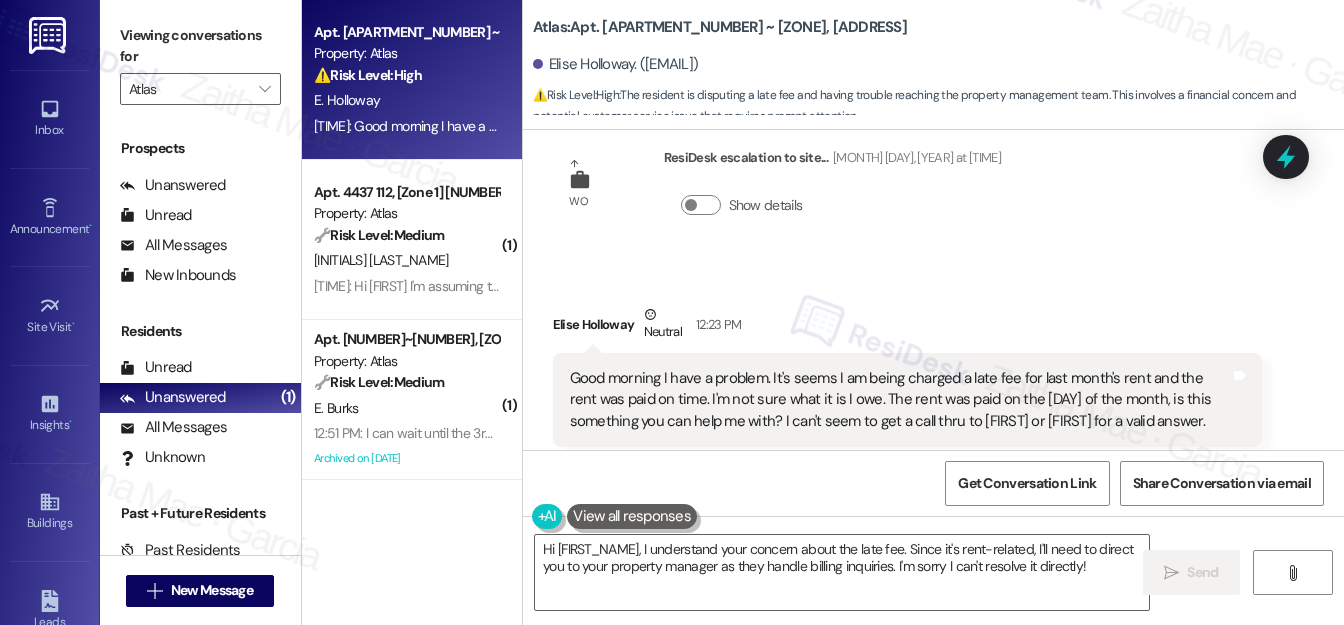 scroll, scrollTop: 18892, scrollLeft: 0, axis: vertical 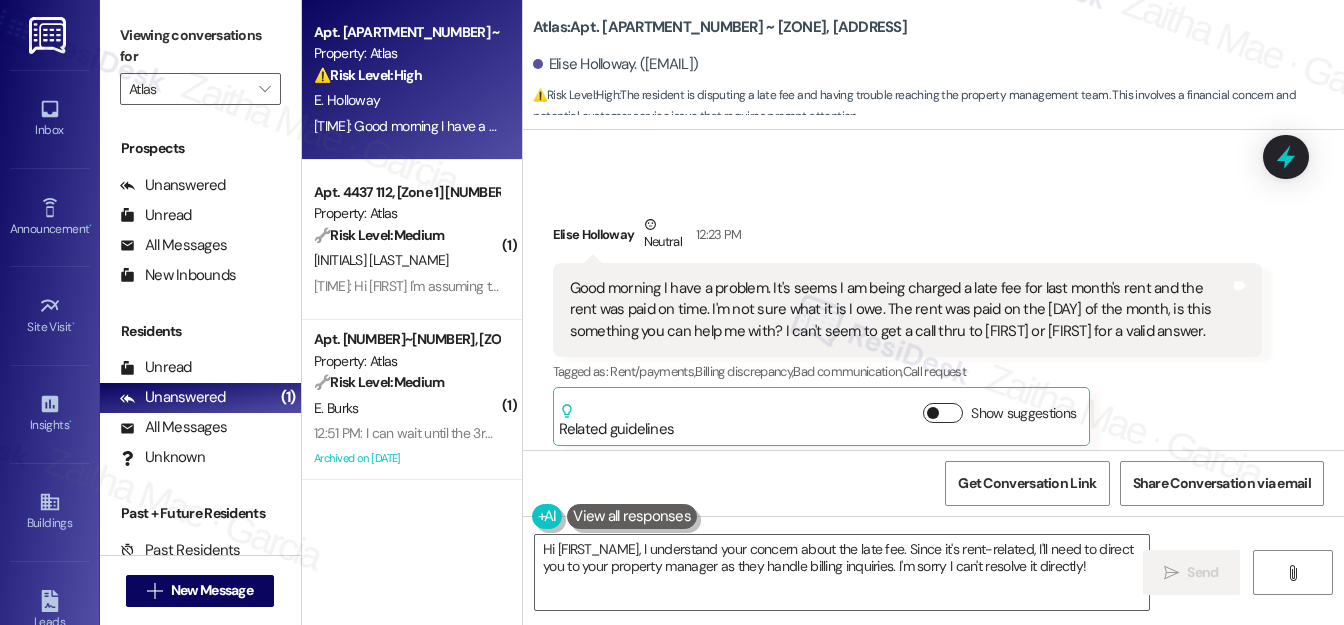 click on "Show suggestions" at bounding box center [943, 413] 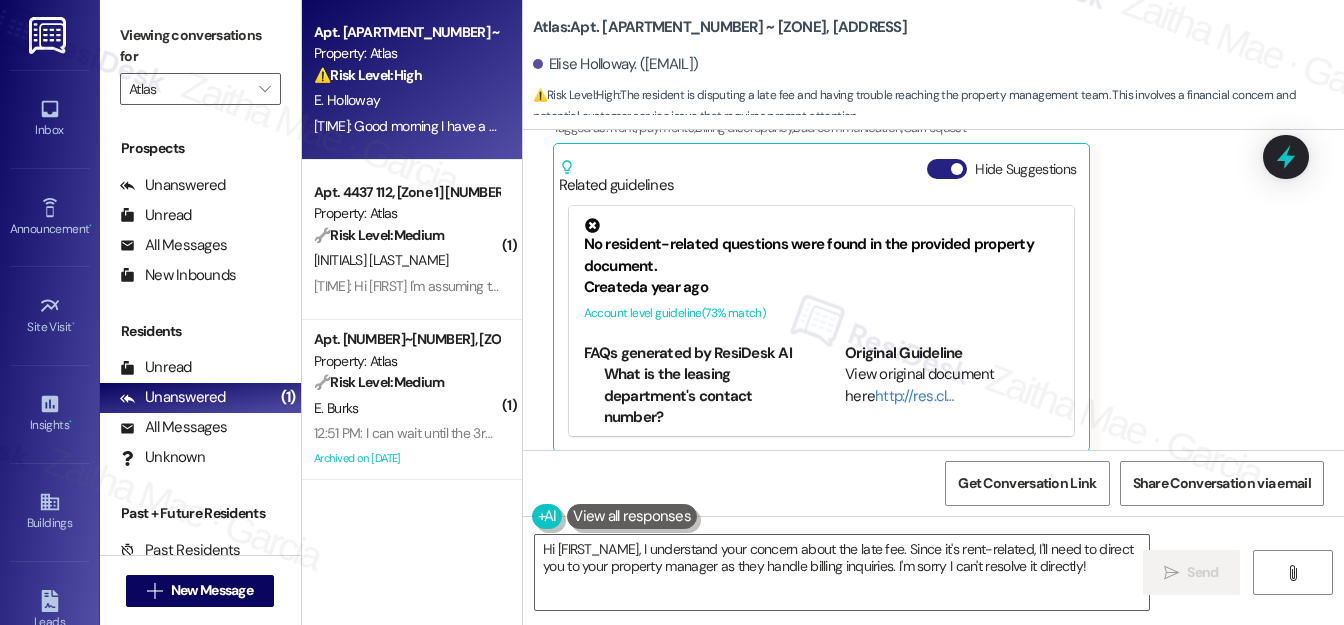 scroll, scrollTop: 19142, scrollLeft: 0, axis: vertical 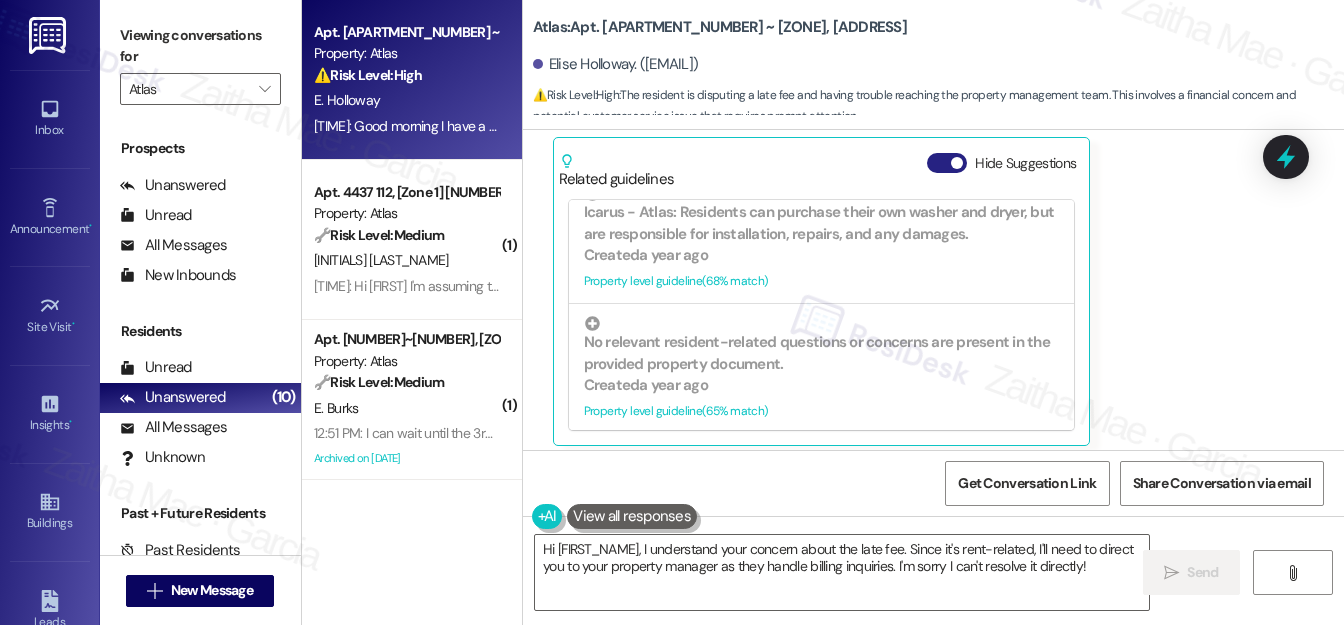 click on "Hide Suggestions" at bounding box center (947, 163) 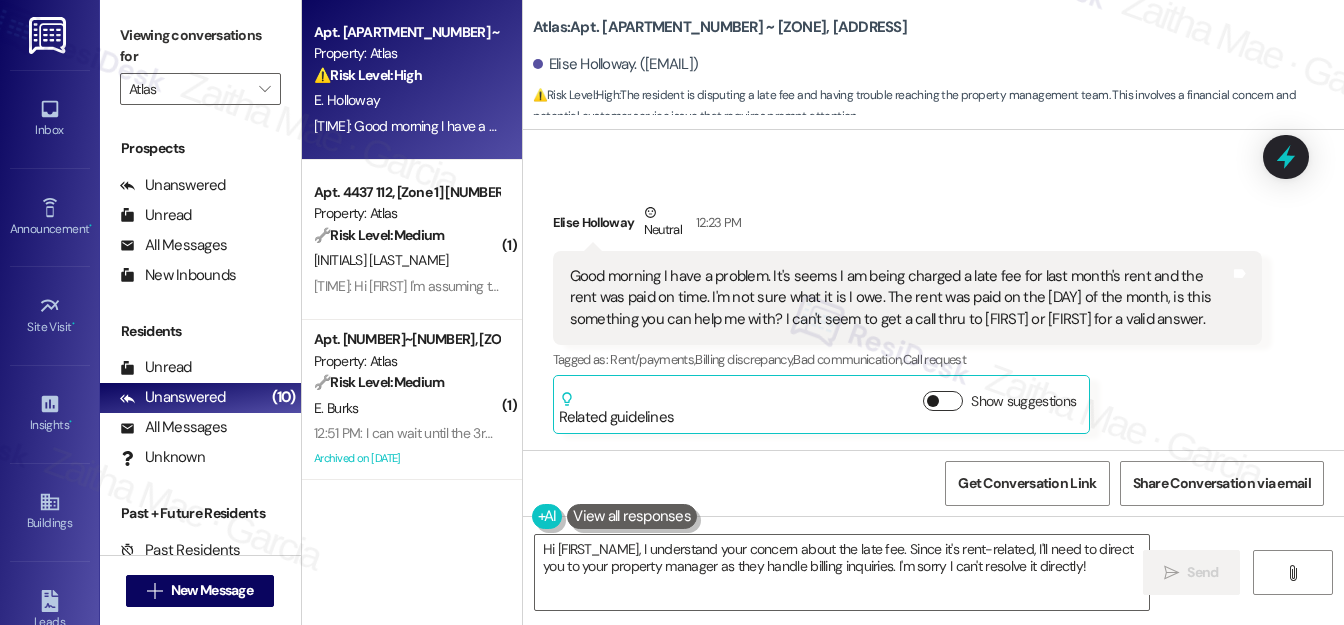 scroll, scrollTop: 18892, scrollLeft: 0, axis: vertical 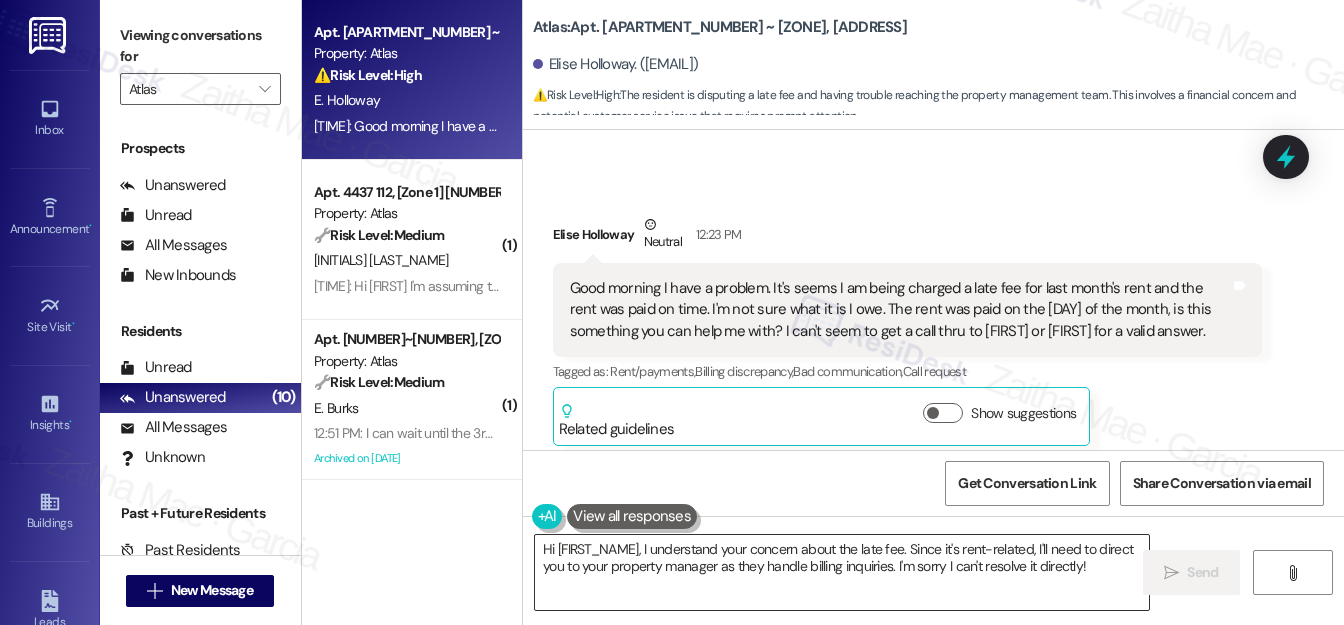 click on "Hi [FIRST_NAME], I understand your concern about the late fee. Since it's rent-related, I'll need to direct you to your property manager as they handle billing inquiries. I'm sorry I can't resolve it directly!" at bounding box center (842, 572) 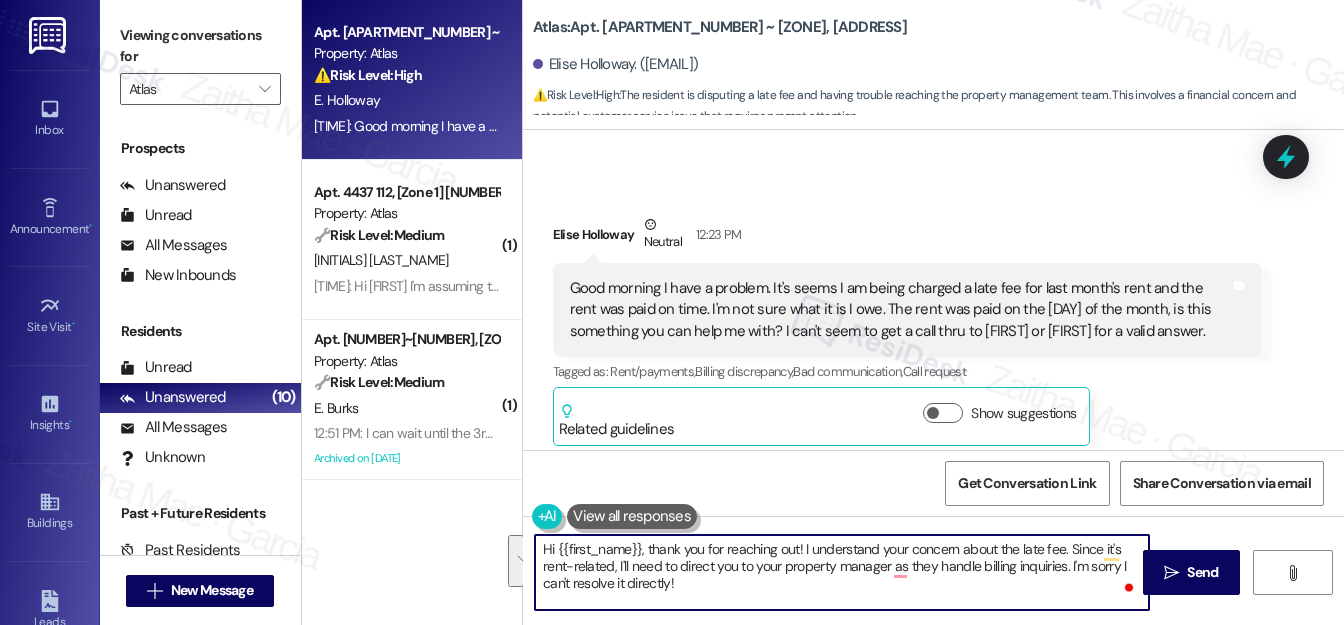 drag, startPoint x: 1065, startPoint y: 546, endPoint x: 1056, endPoint y: 585, distance: 40.024994 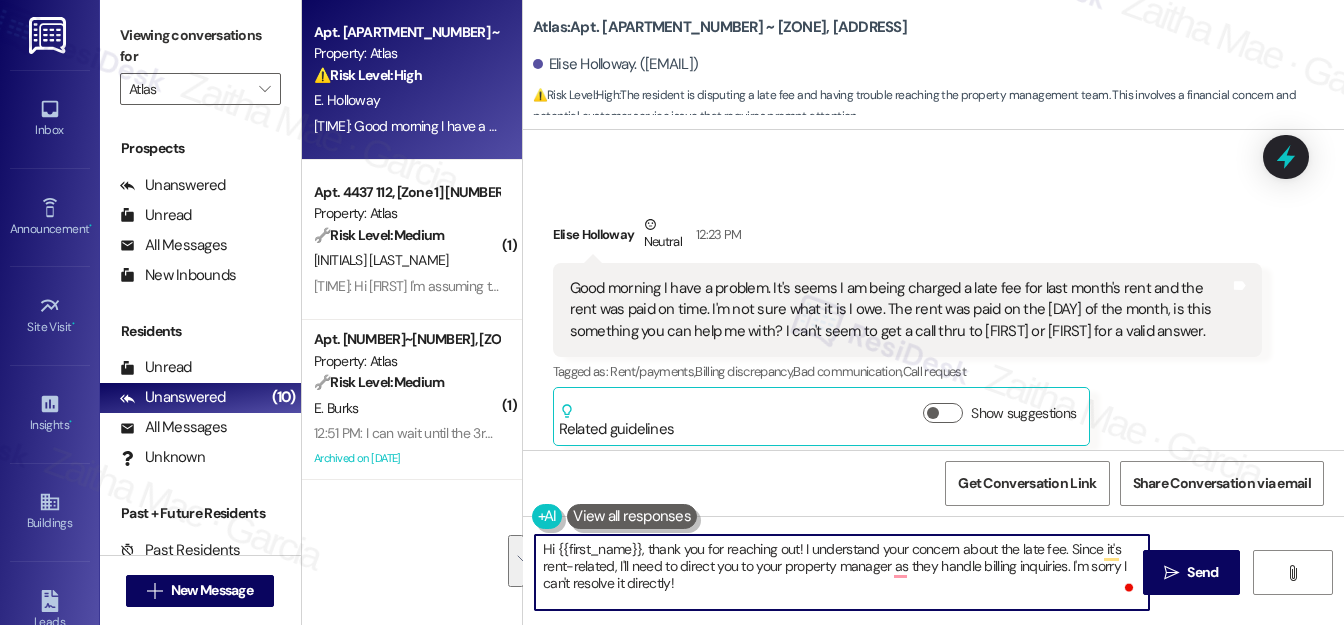 click on "Hi {{first_name}}, thank you for reaching out! I understand your concern about the late fee. Since it's rent-related, I'll need to direct you to your property manager as they handle billing inquiries. I'm sorry I can't resolve it directly!" at bounding box center [842, 572] 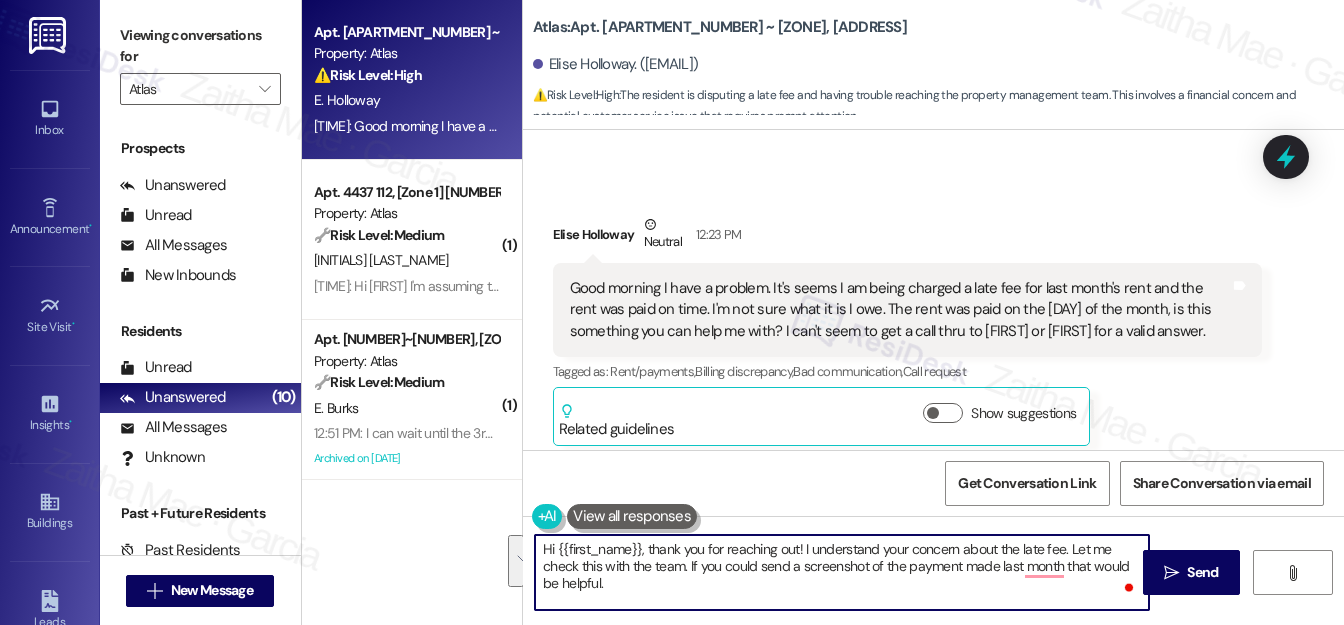 drag, startPoint x: 541, startPoint y: 548, endPoint x: 621, endPoint y: 576, distance: 84.758484 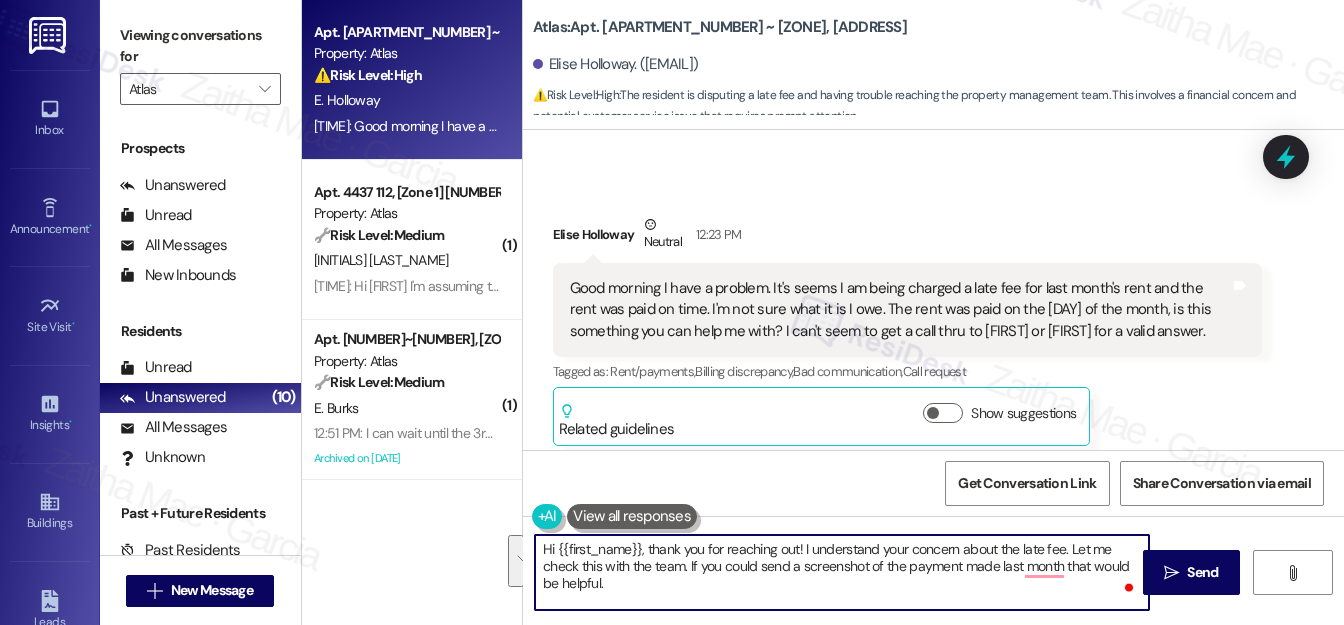 type on "Hi {{first_name}}, thank you for reaching out! I understand your concern about the late fee. Let me check this with the team. If you could send a screenshot of the payment made last month that would be helpful." 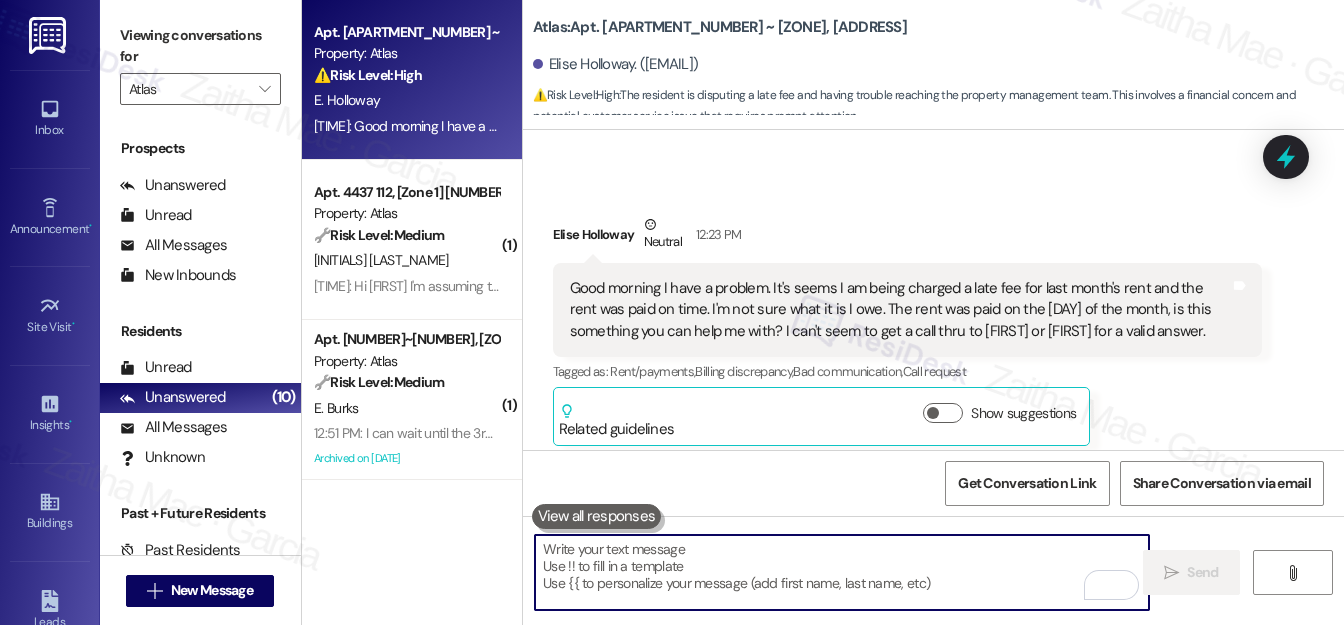 type 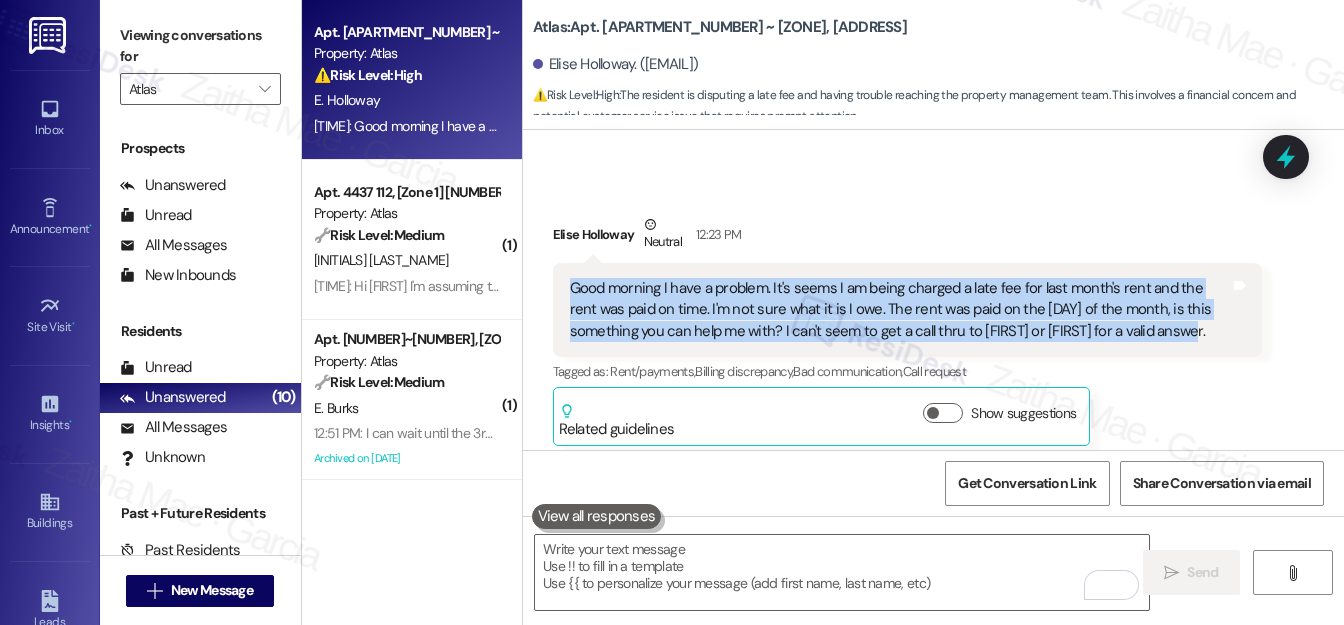 drag, startPoint x: 559, startPoint y: 279, endPoint x: 1173, endPoint y: 327, distance: 615.87335 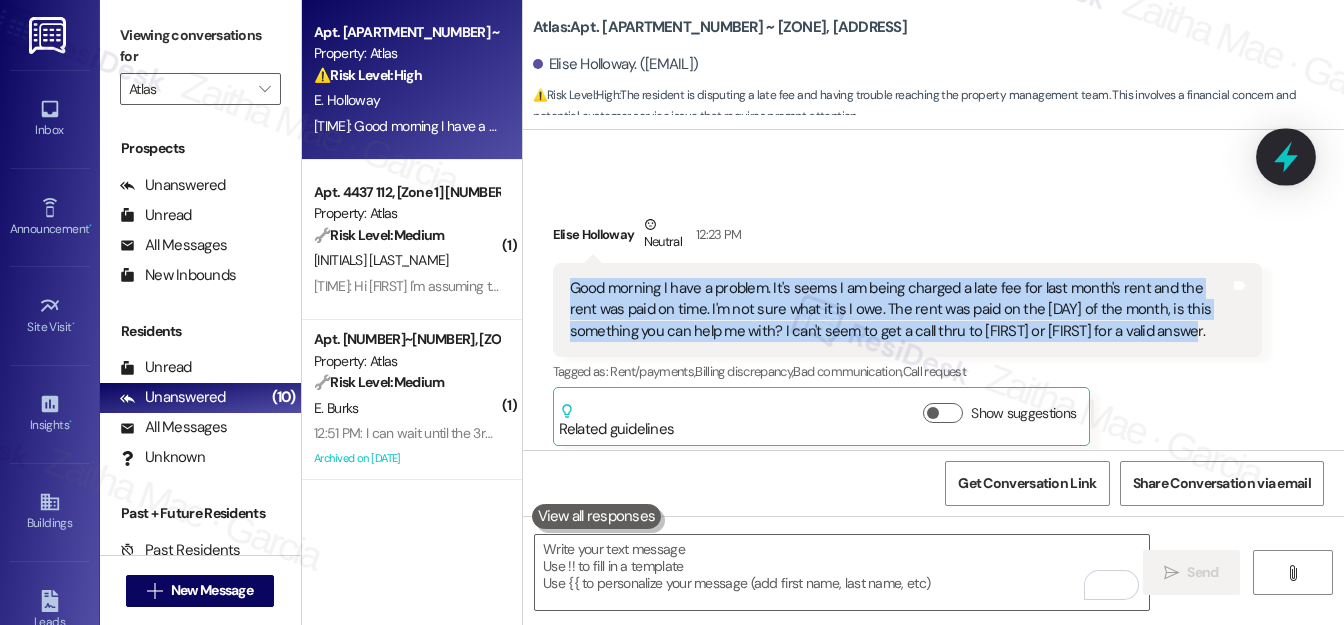 click 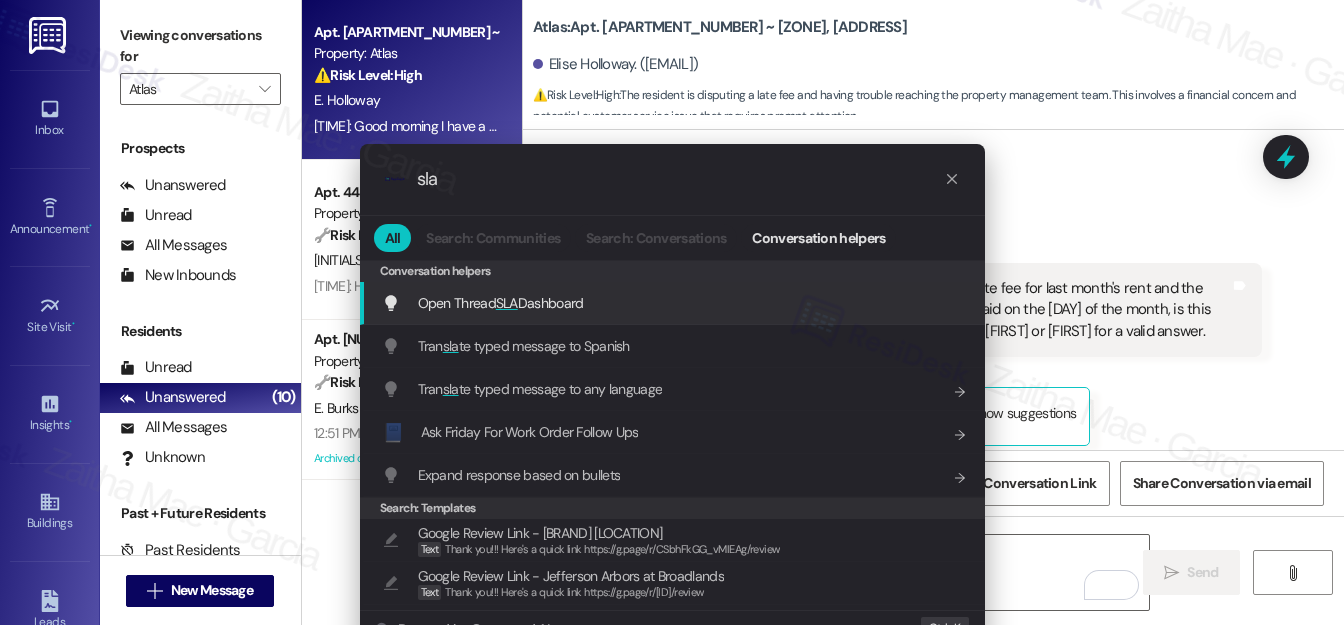 type on "sla" 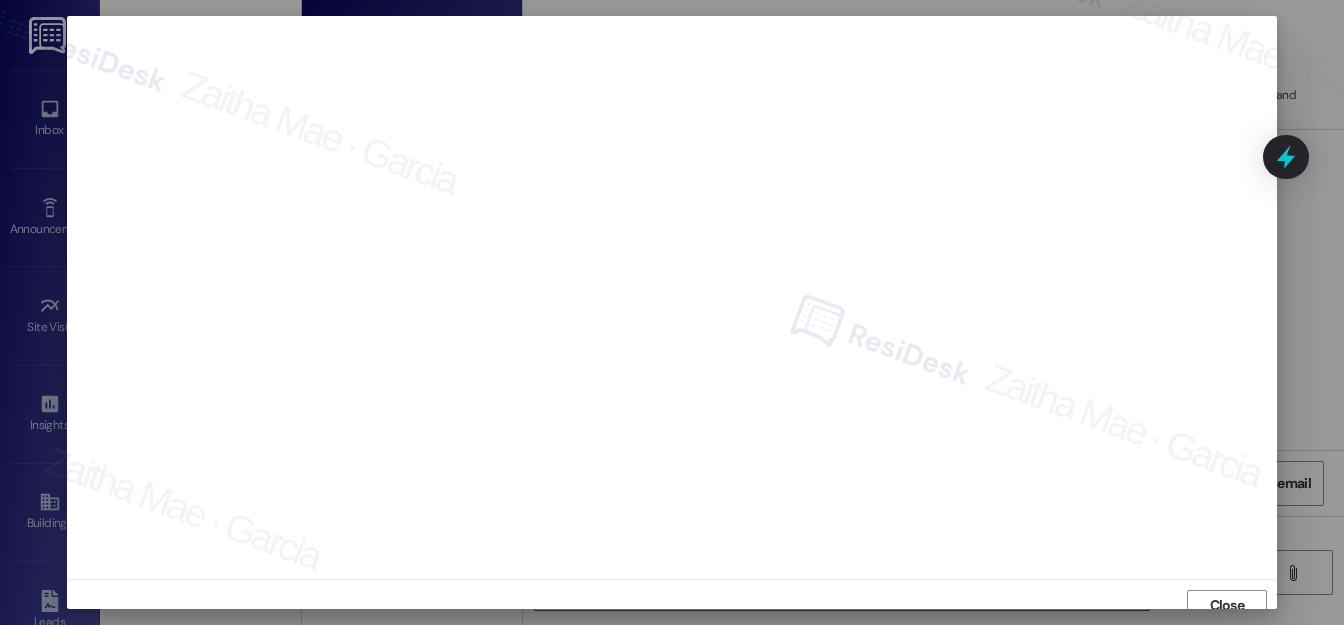 scroll, scrollTop: 22, scrollLeft: 0, axis: vertical 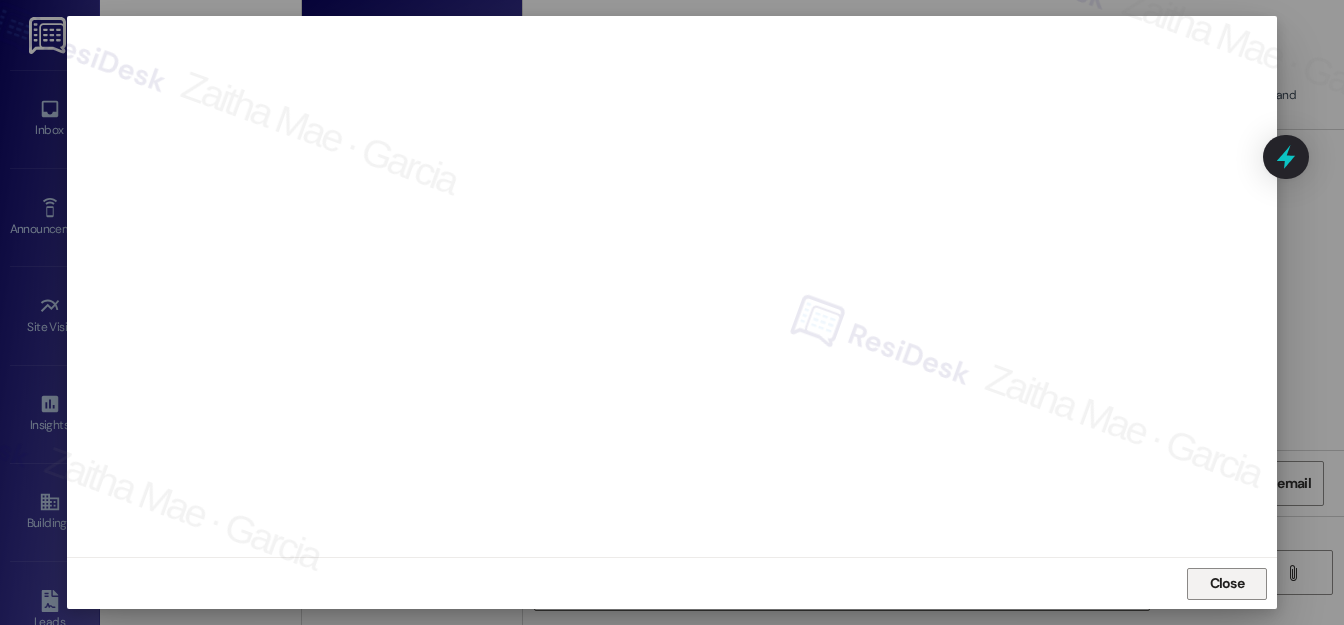 click on "Close" at bounding box center [1227, 583] 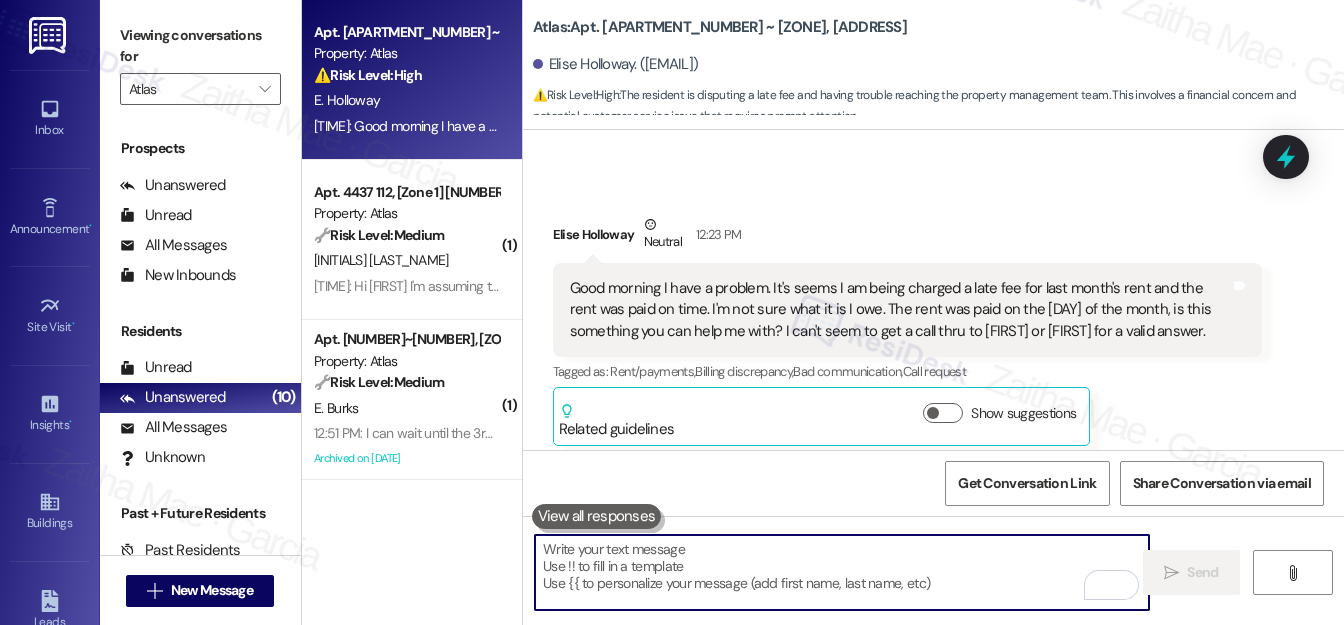 click at bounding box center (842, 572) 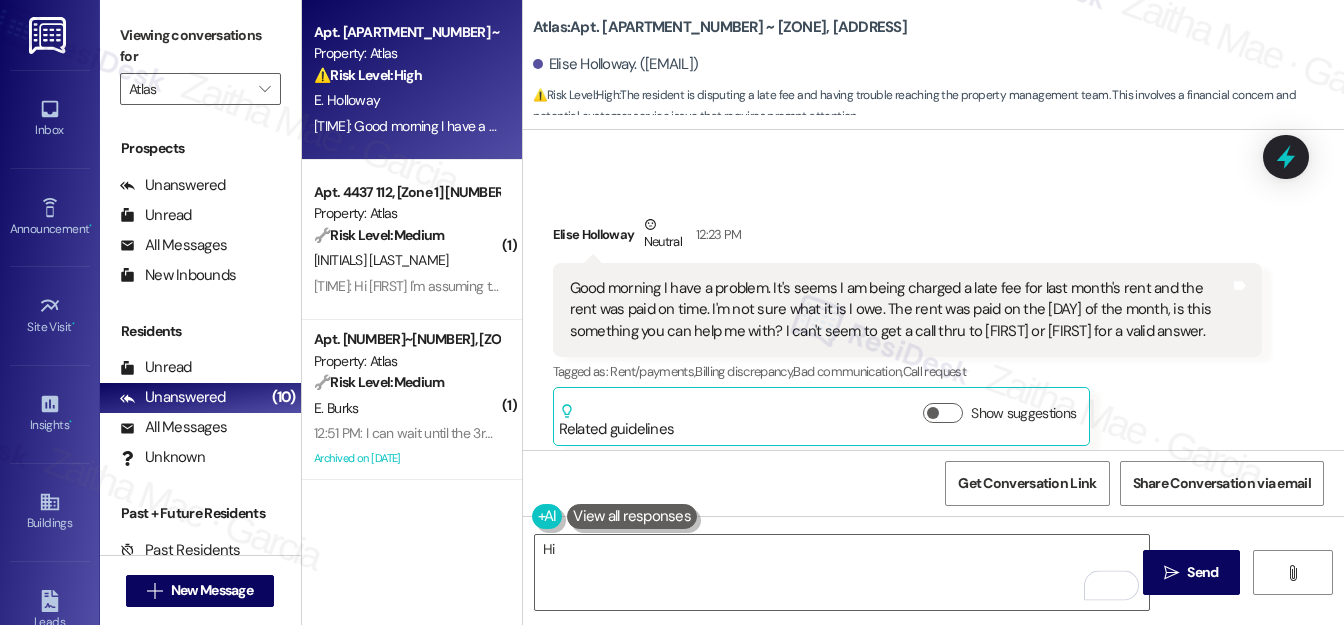 click on "[FIRST] [LAST]    Neutral [TIME]" at bounding box center [907, 238] 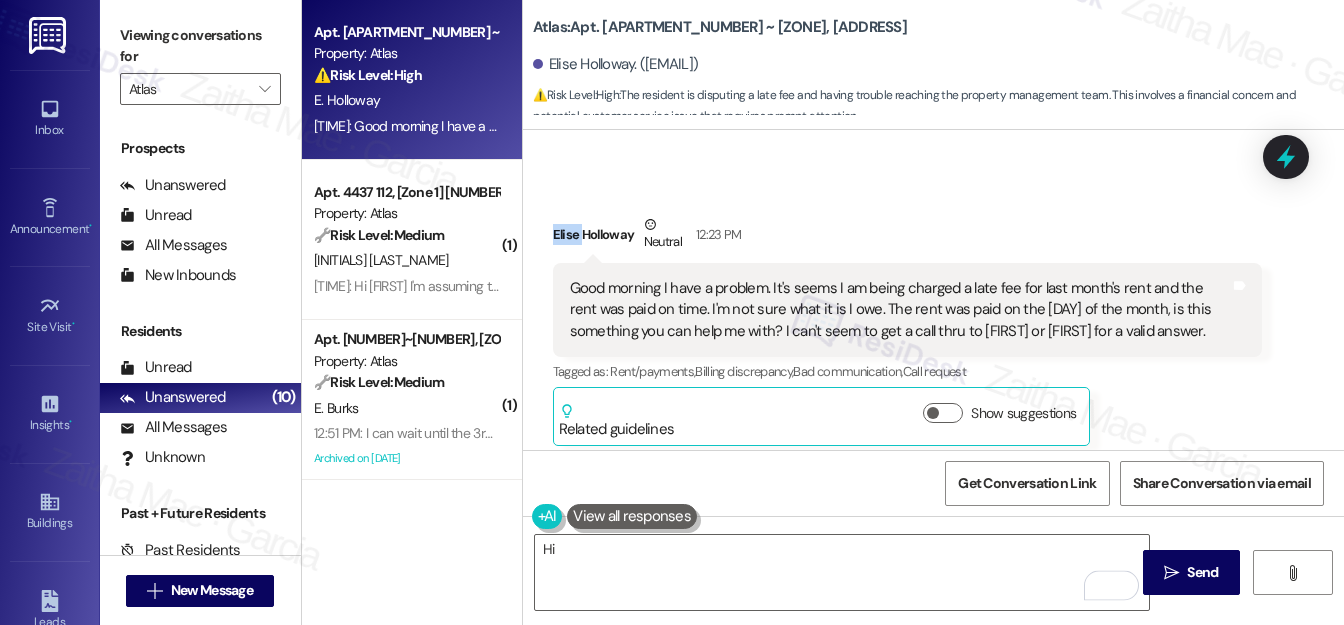 click on "[FIRST] [LAST]    Neutral [TIME]" at bounding box center (907, 238) 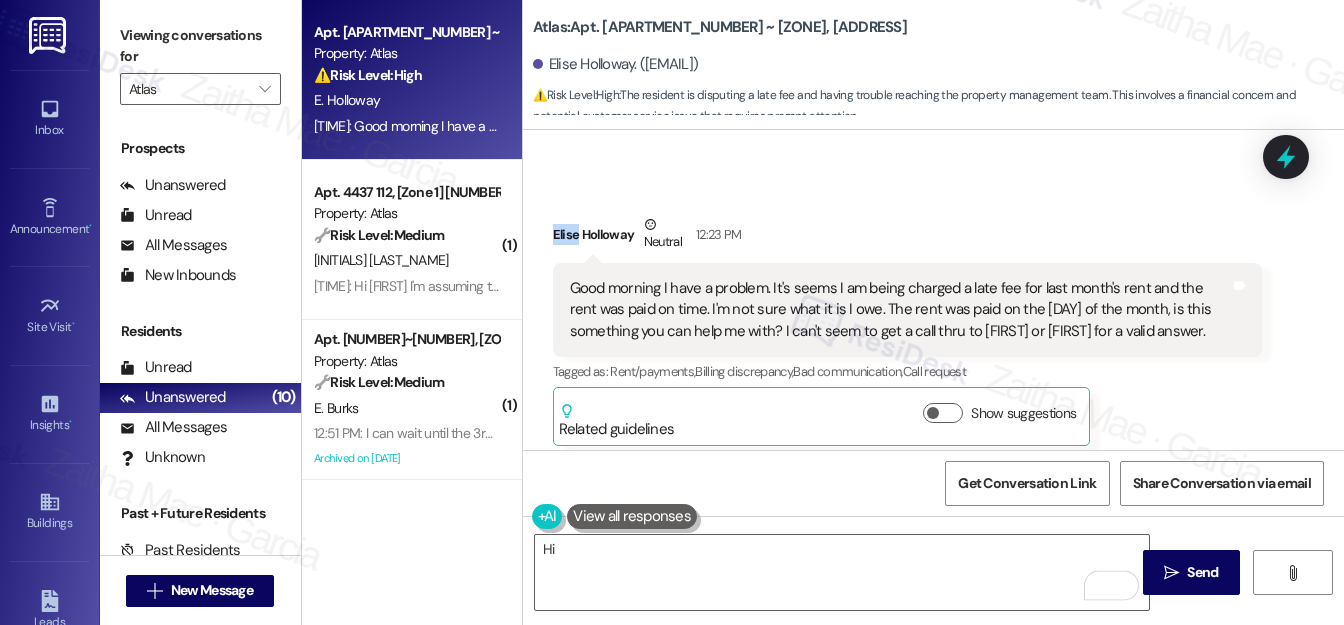 copy on "Elise" 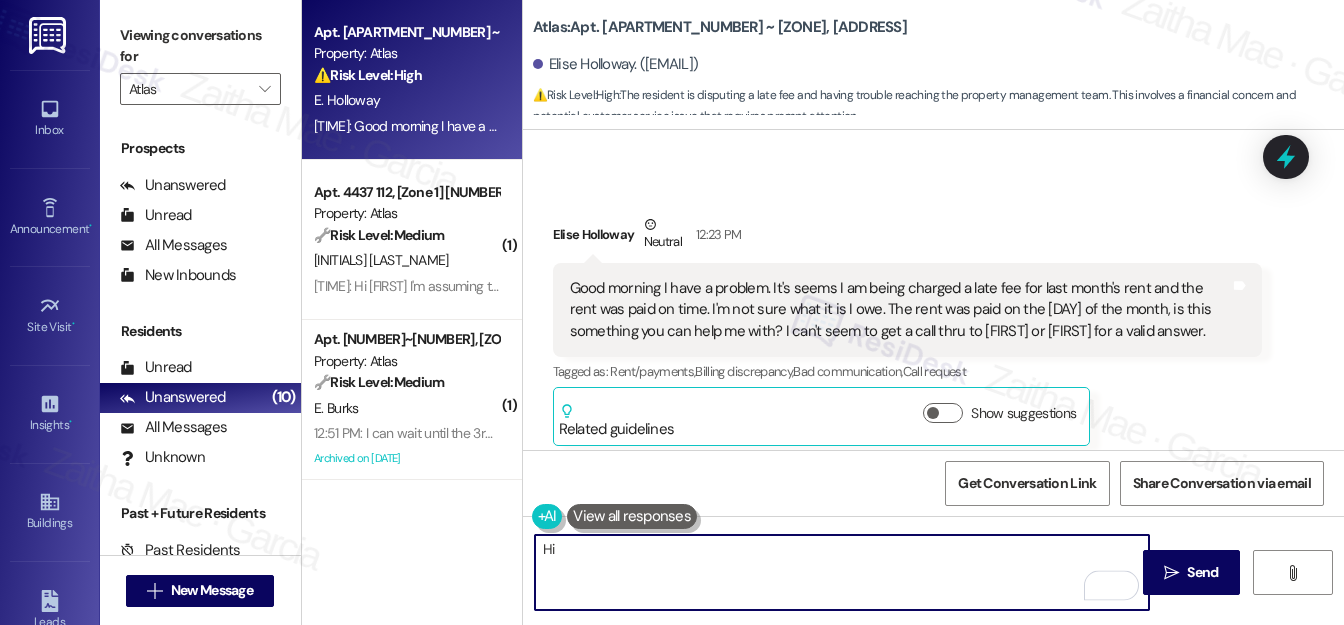 click on "Hi" at bounding box center (842, 572) 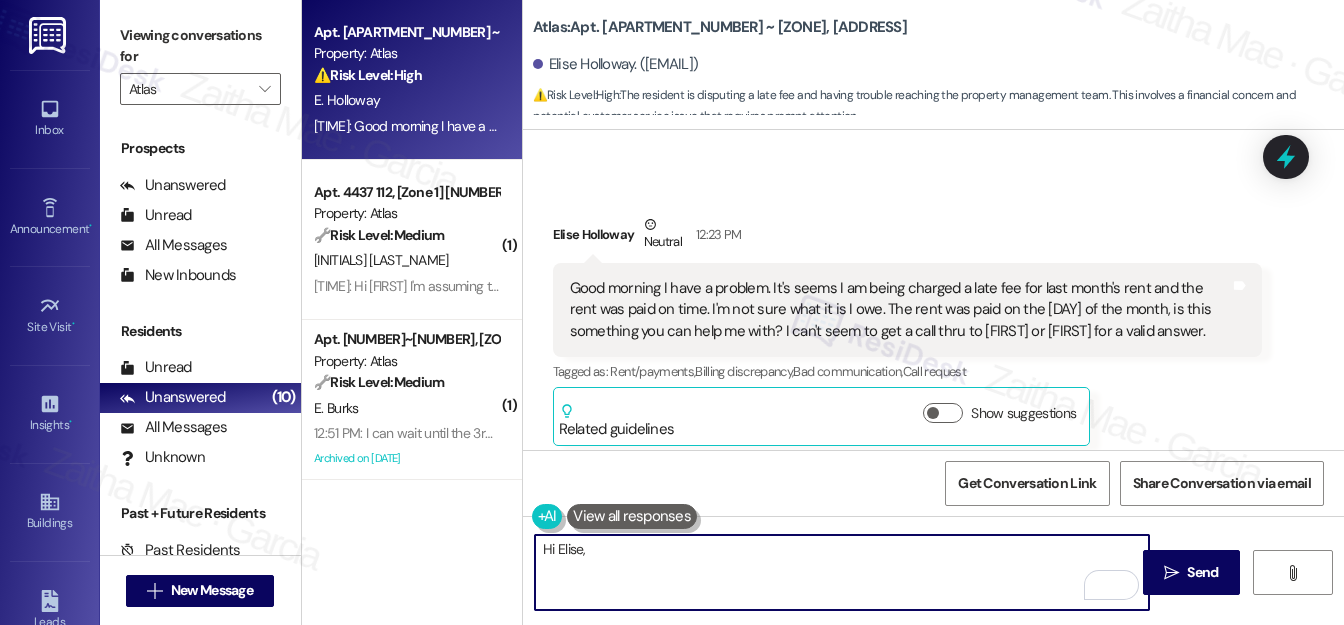 paste on "thank you for reaching out. I understand your concern about the late fee, especially since you mentioned the rent was paid on time. I’ll check with the team to look into this further." 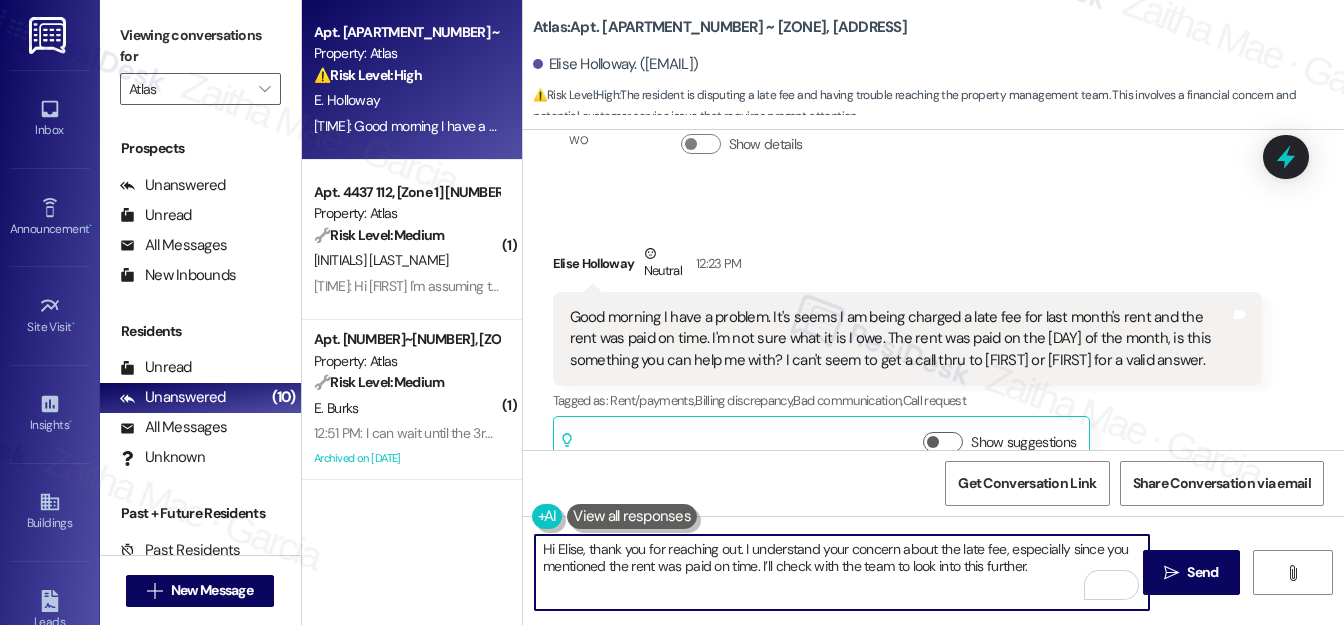 scroll, scrollTop: 18892, scrollLeft: 0, axis: vertical 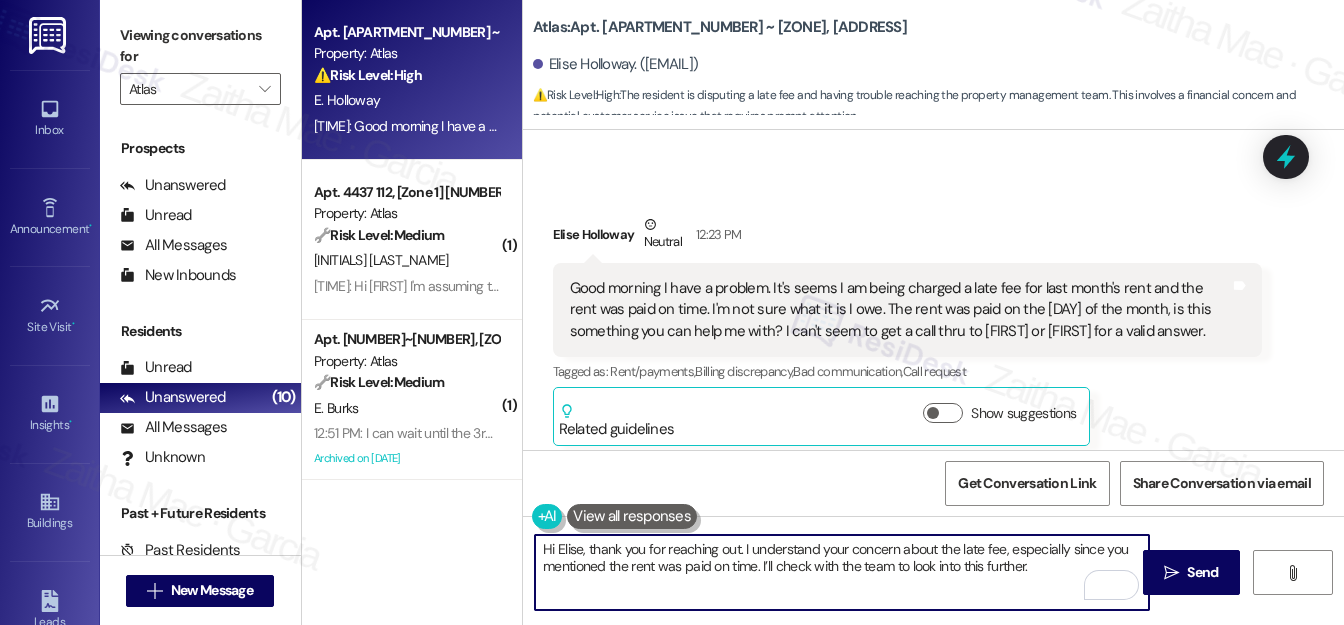 click on "Hi Elise, thank you for reaching out. I understand your concern about the late fee, especially since you mentioned the rent was paid on time. I’ll check with the team to look into this further." at bounding box center [842, 572] 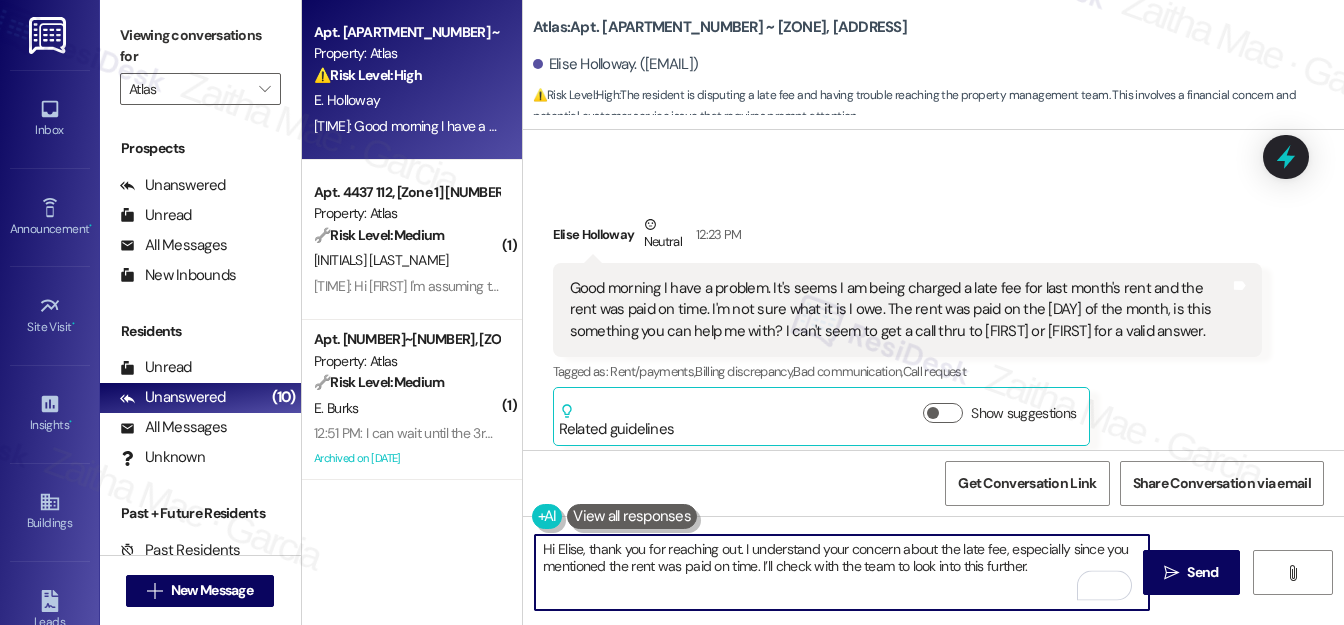 paste on "In the meantime, if you have a screenshot or receipt of the payment made on the 3rd, that would be really helpful for verifying the details. I’ll follow up once I hear back." 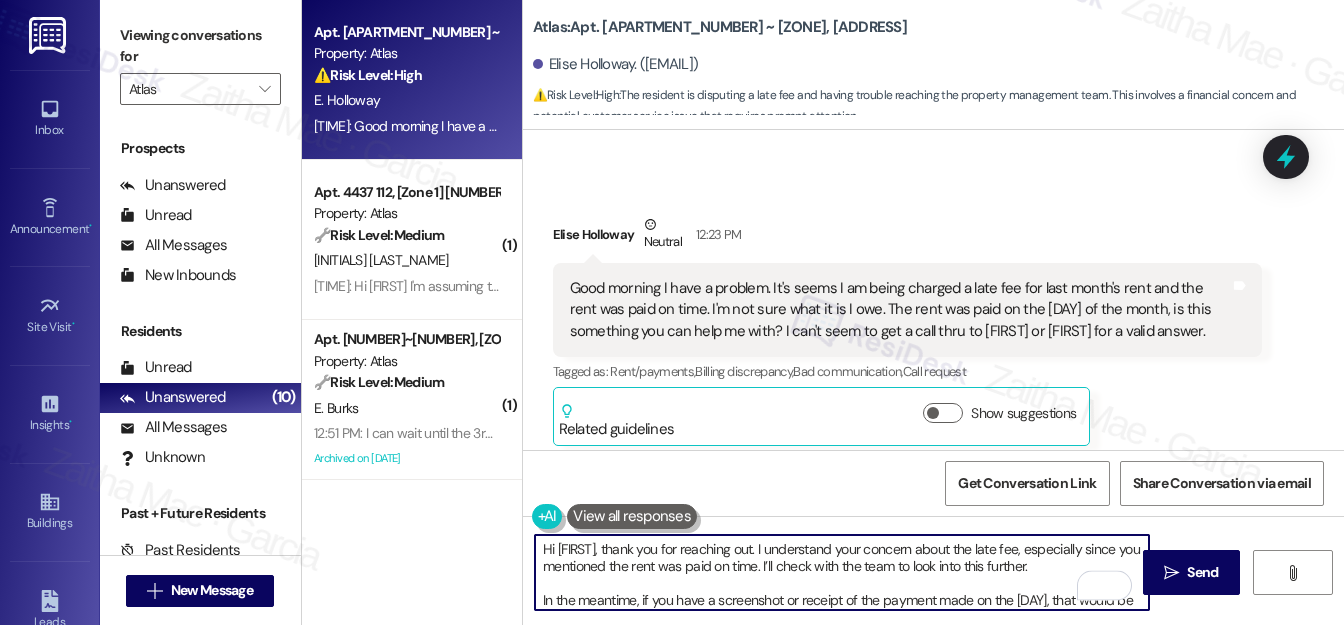 scroll, scrollTop: 16, scrollLeft: 0, axis: vertical 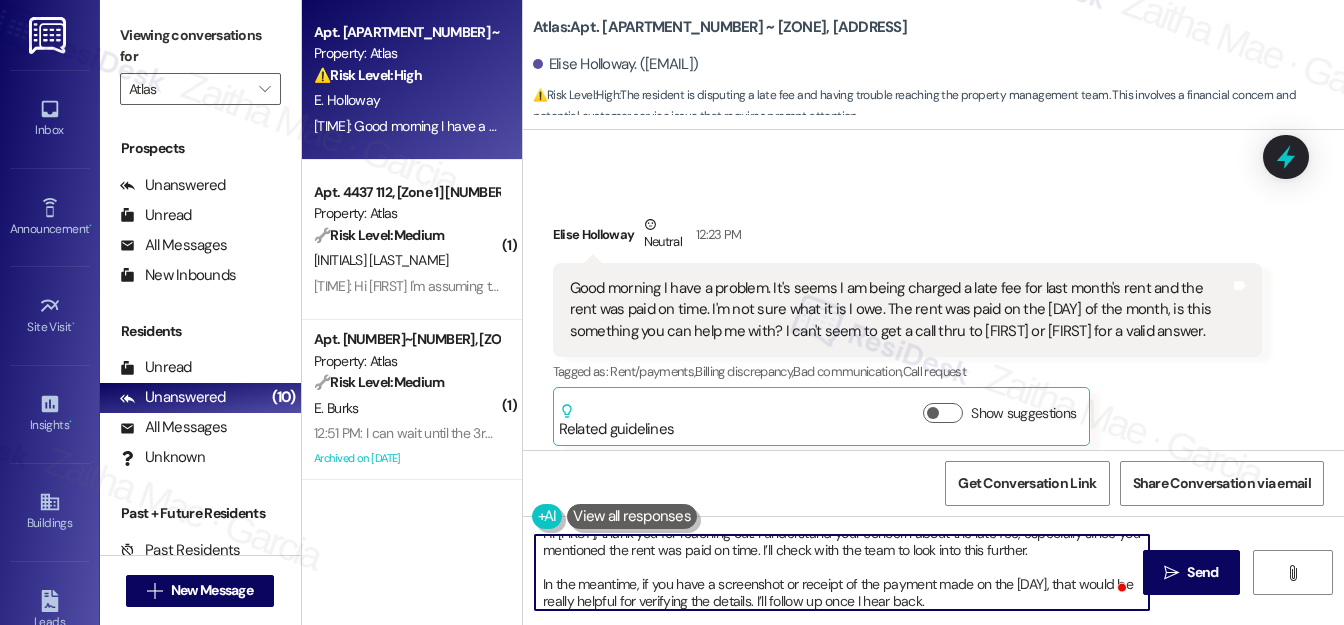 click on "Hi [FIRST], thank you for reaching out. I understand your concern about the late fee, especially since you mentioned the rent was paid on time. I’ll check with the team to look into this further.
In the meantime, if you have a screenshot or receipt of the payment made on the [DAY], that would be really helpful for verifying the details. I’ll follow up once I hear back." at bounding box center [842, 572] 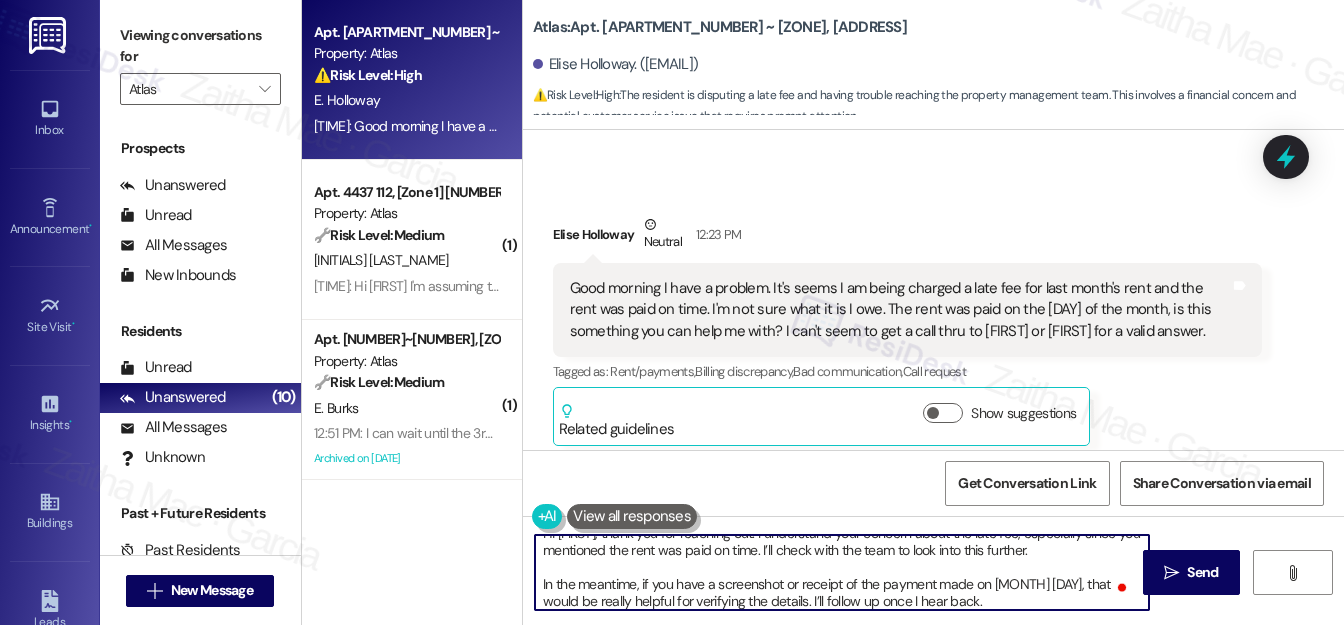scroll, scrollTop: 21, scrollLeft: 0, axis: vertical 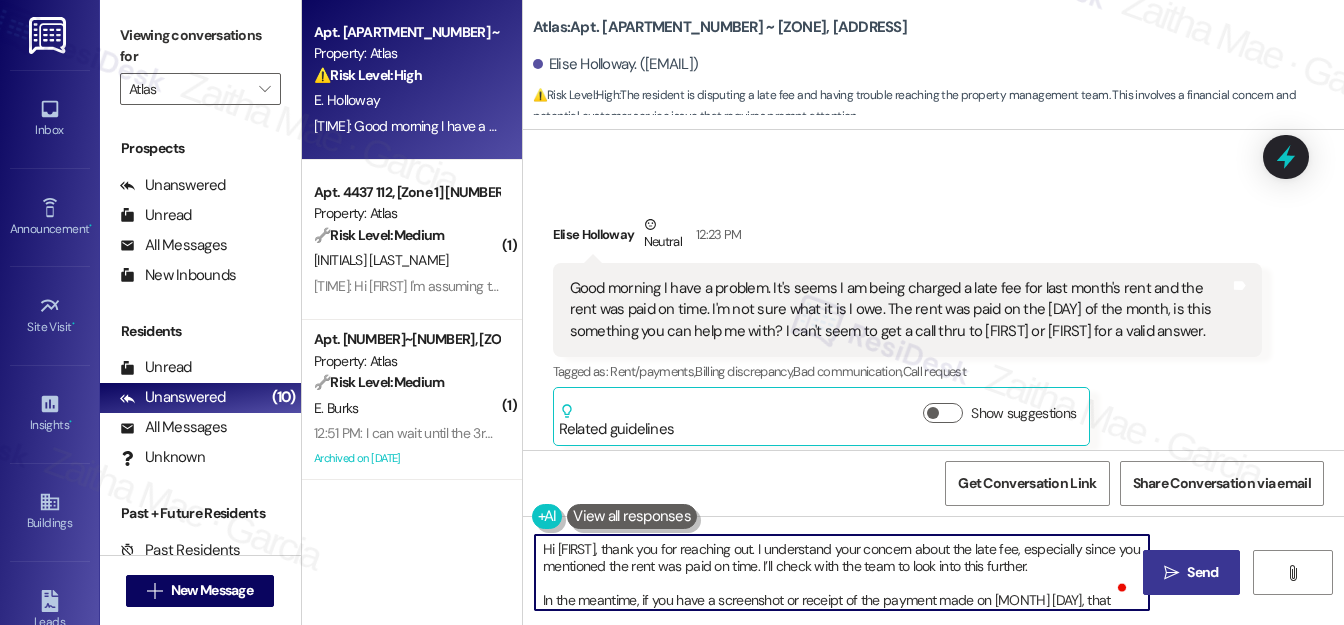 type on "Hi [FIRST], thank you for reaching out. I understand your concern about the late fee, especially since you mentioned the rent was paid on time. I’ll check with the team to look into this further.
In the meantime, if you have a screenshot or receipt of the payment made on [MONTH] [DAY], that would be really helpful for verifying the details. I’ll follow up once I hear back." 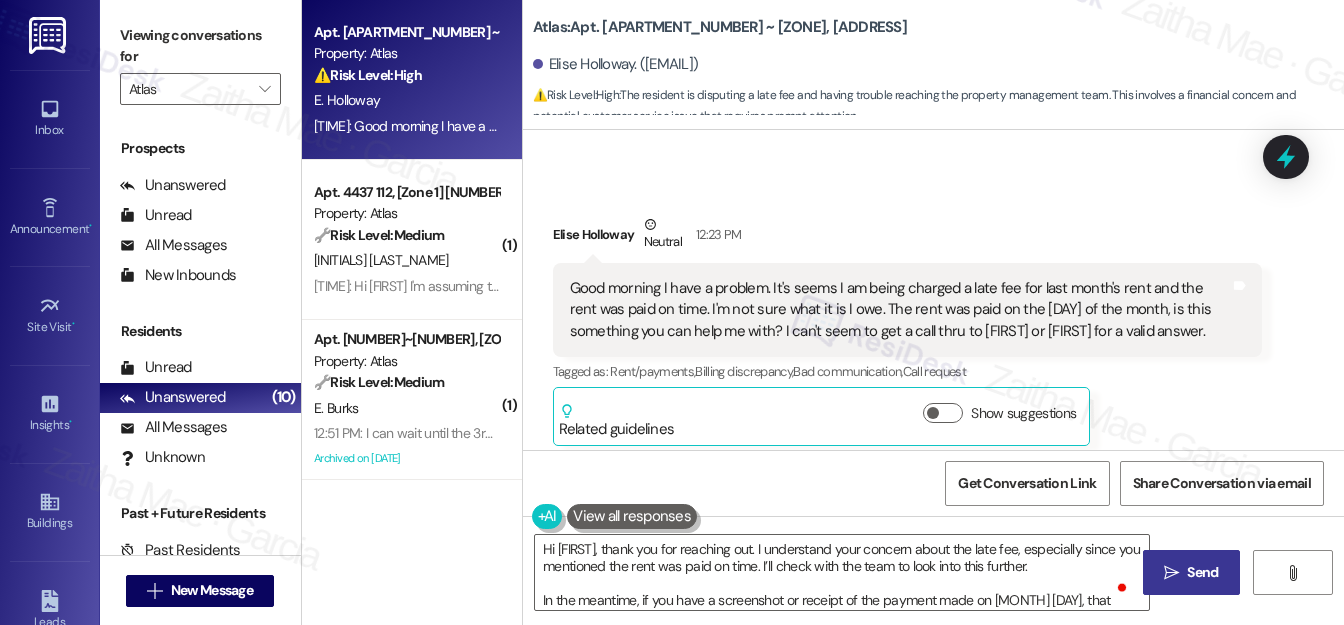 click on "Send" at bounding box center (1202, 572) 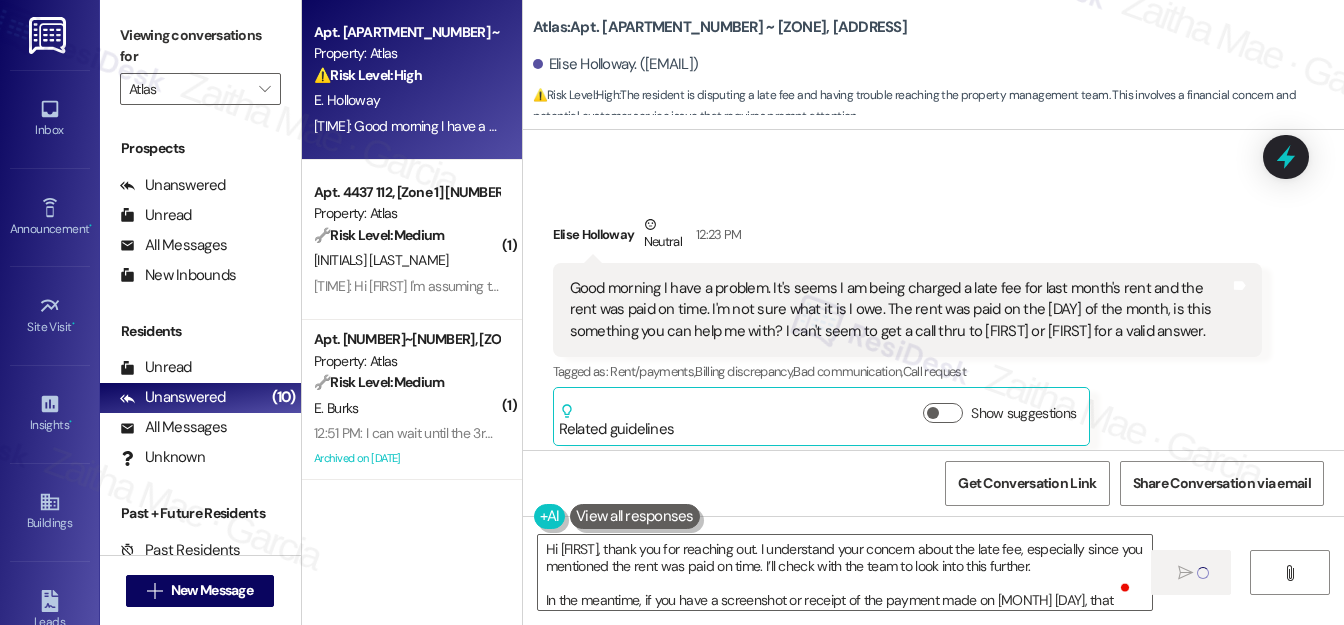 type 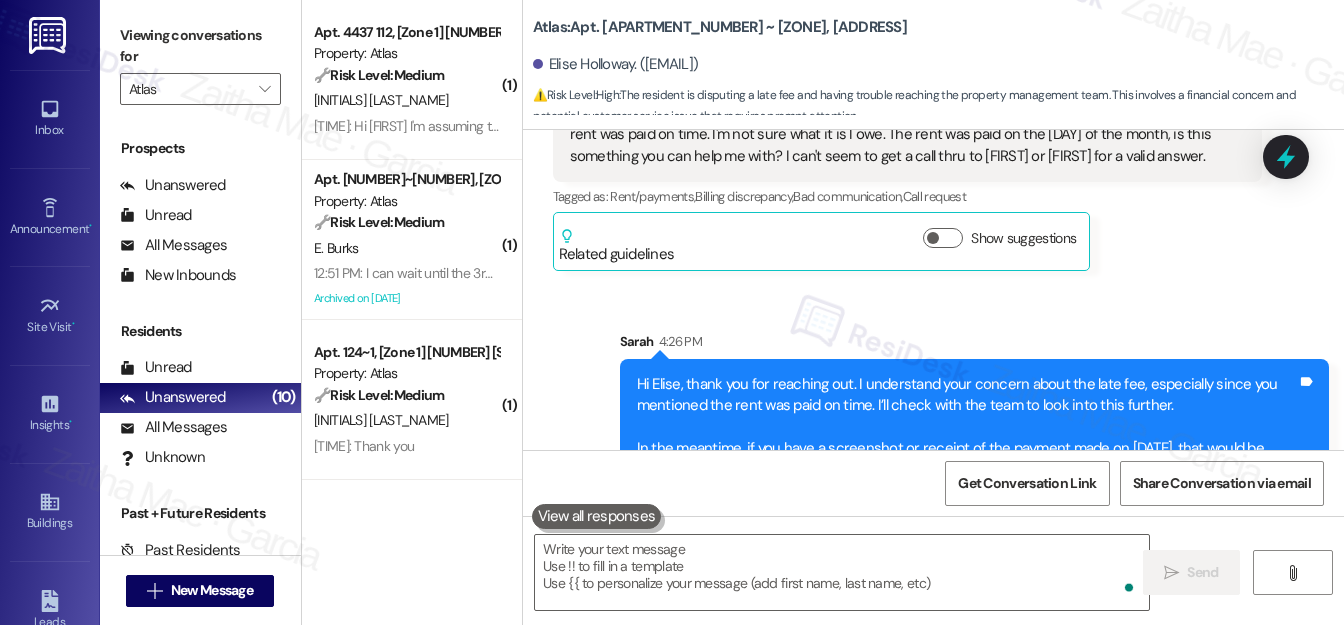 scroll, scrollTop: 19117, scrollLeft: 0, axis: vertical 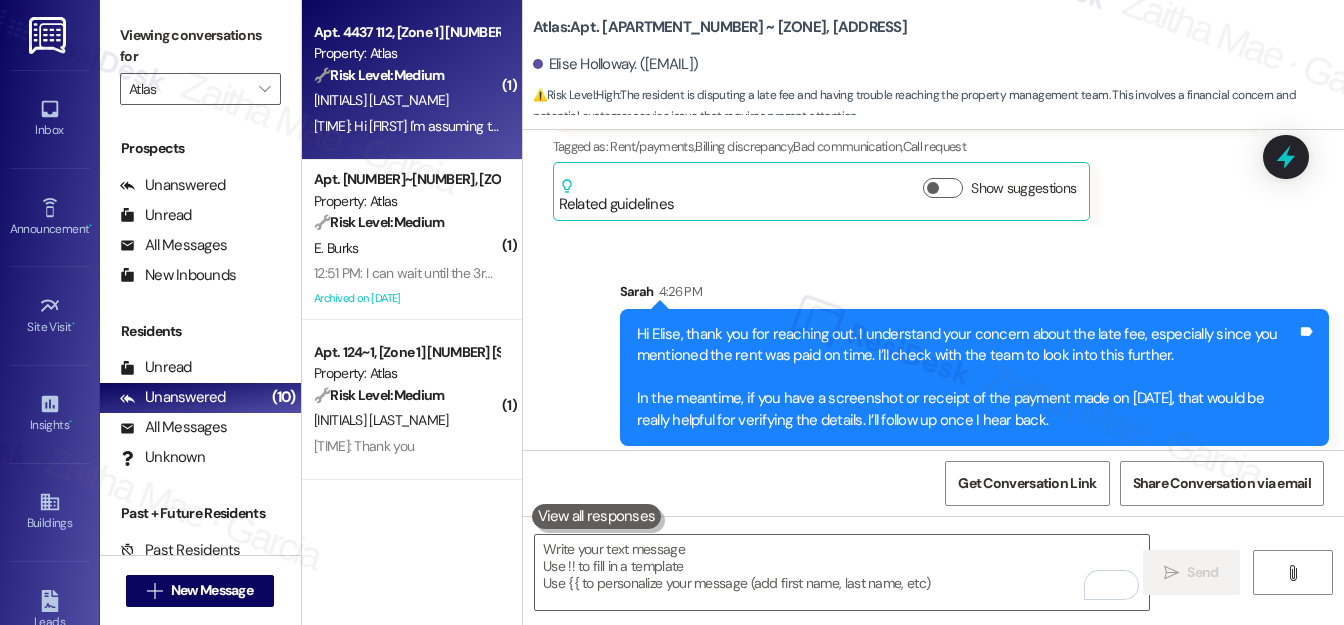 click on "[INITIALS] [LAST_NAME]" at bounding box center [406, 100] 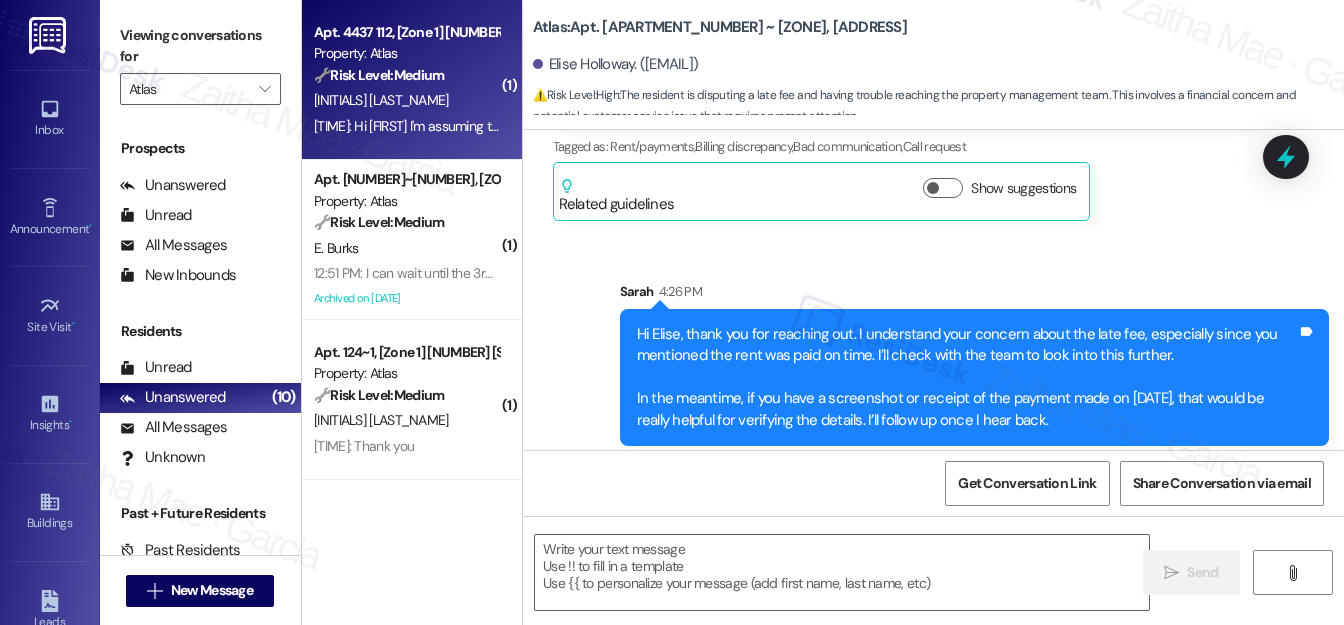 type on "Fetching suggested responses. Please feel free to read through the conversation in the meantime." 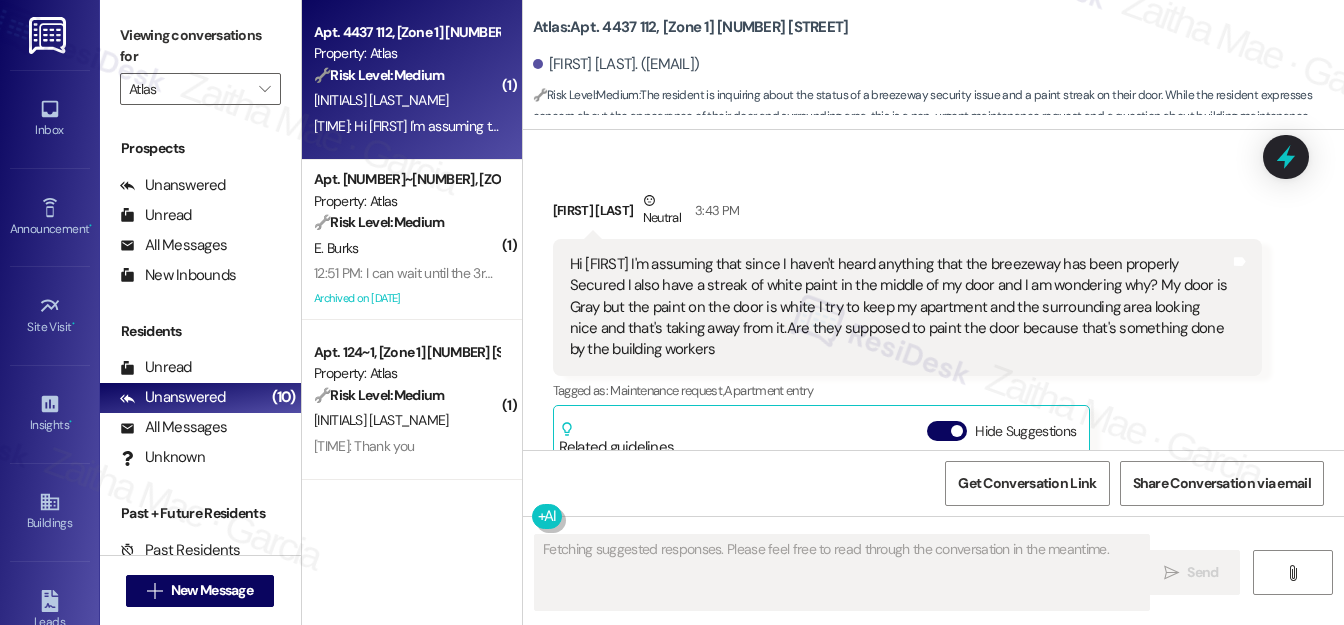 scroll, scrollTop: 12154, scrollLeft: 0, axis: vertical 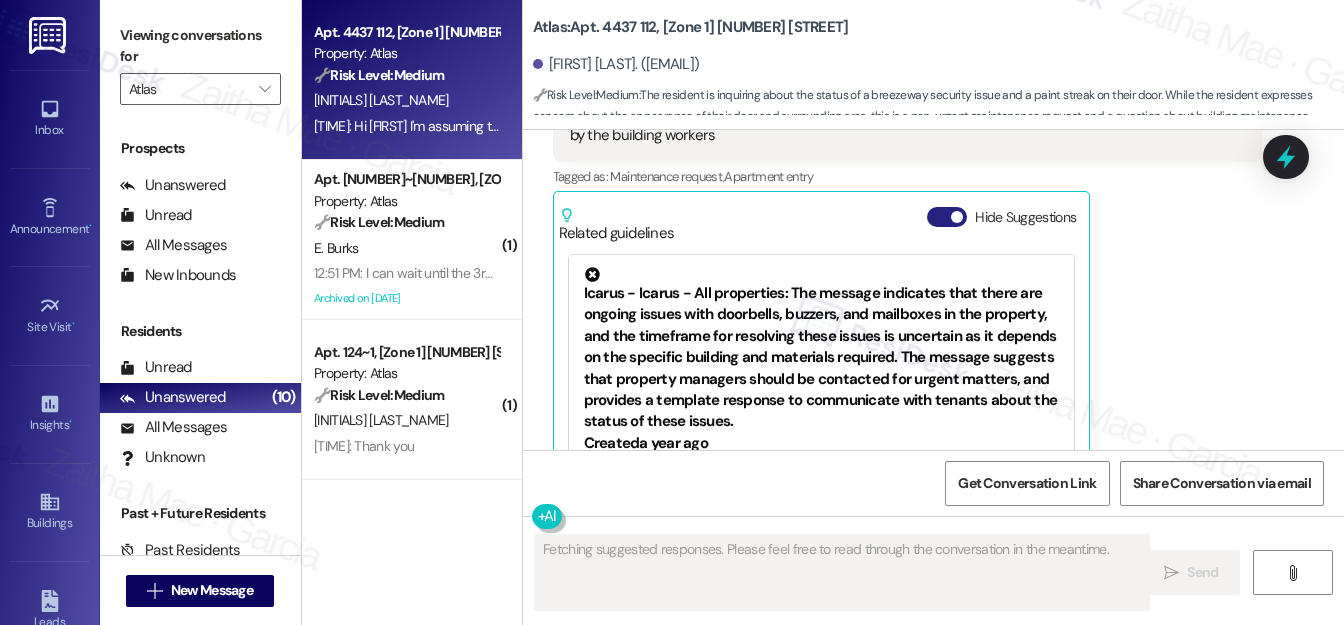 click on "Related guidelines Hide Suggestions" at bounding box center (822, 220) 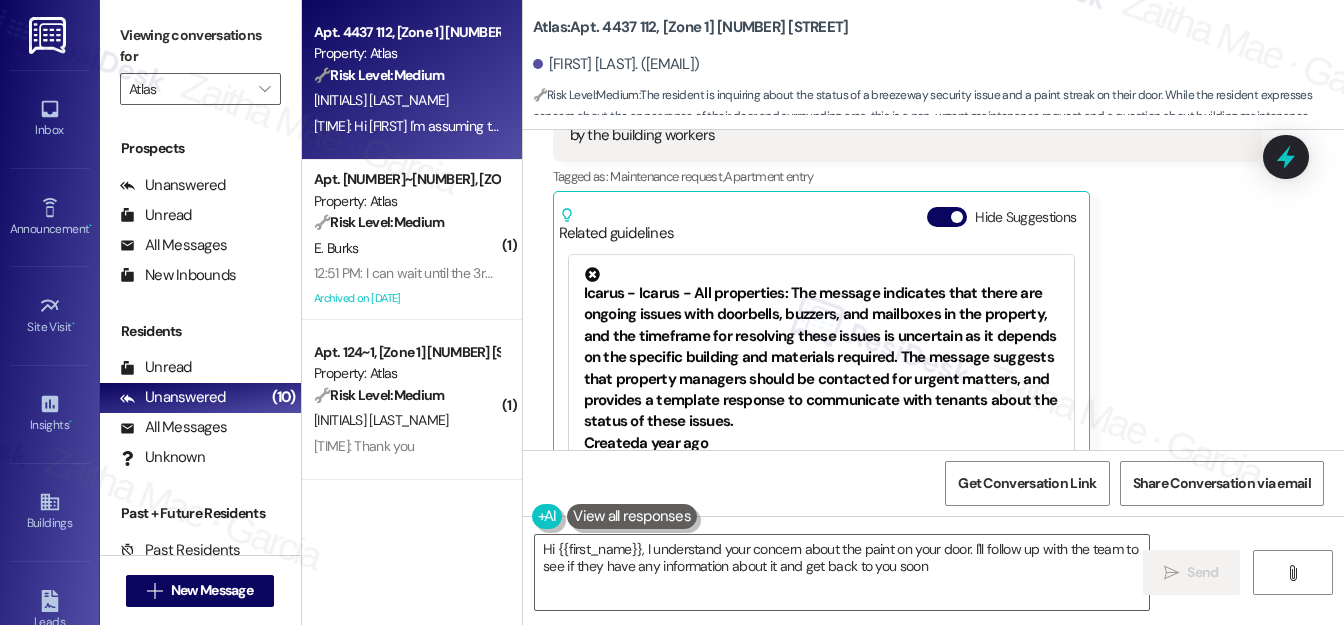 type on "Hi [FIRST_NAME], I understand your concern about the paint on your door. I'll follow up with the team to see if they have any information about it and get back to you soon!" 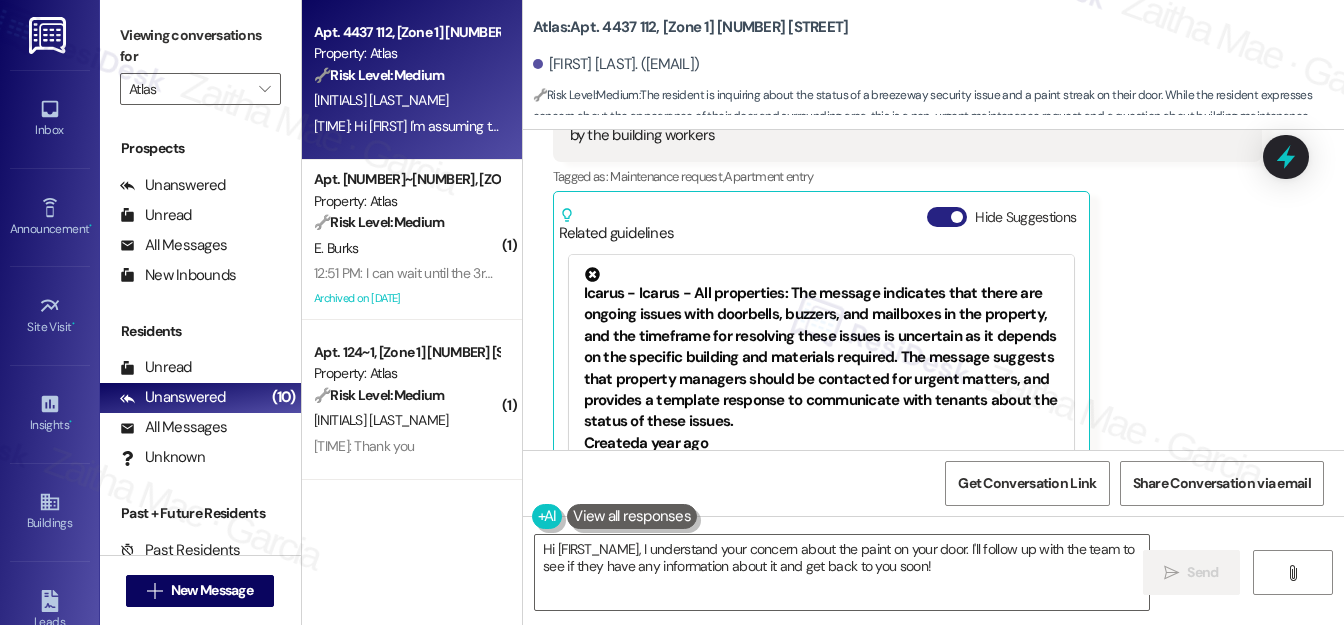 click on "Hide Suggestions" at bounding box center [947, 217] 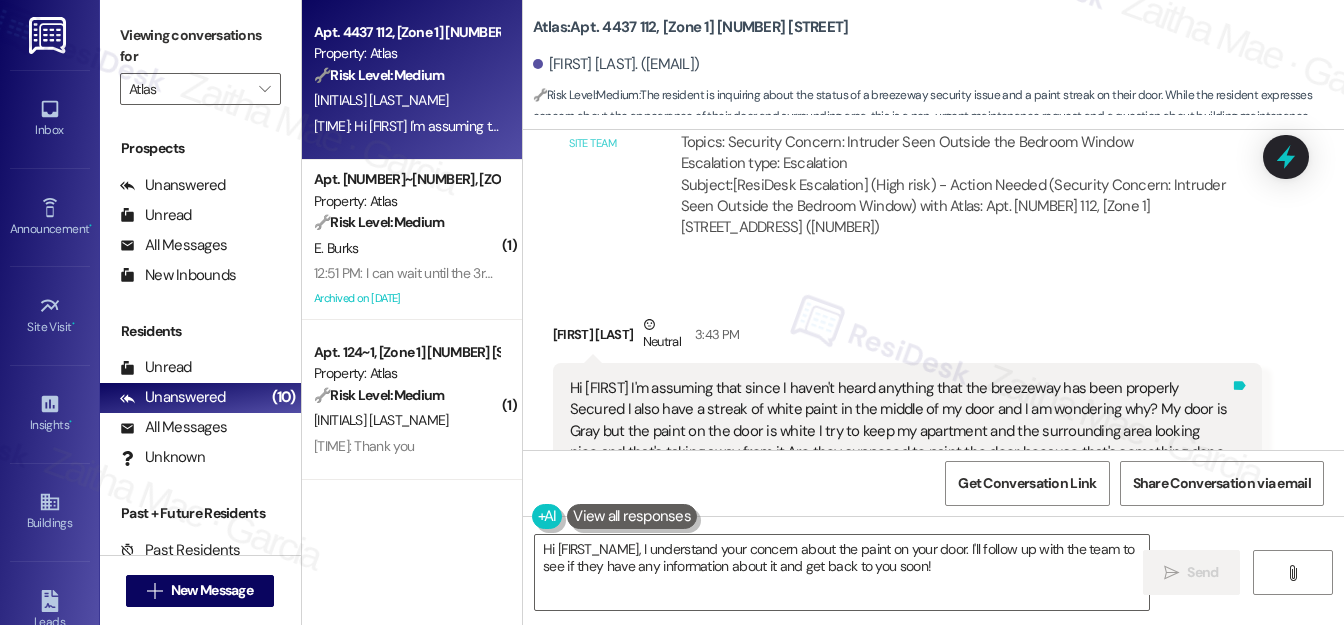scroll, scrollTop: 11906, scrollLeft: 0, axis: vertical 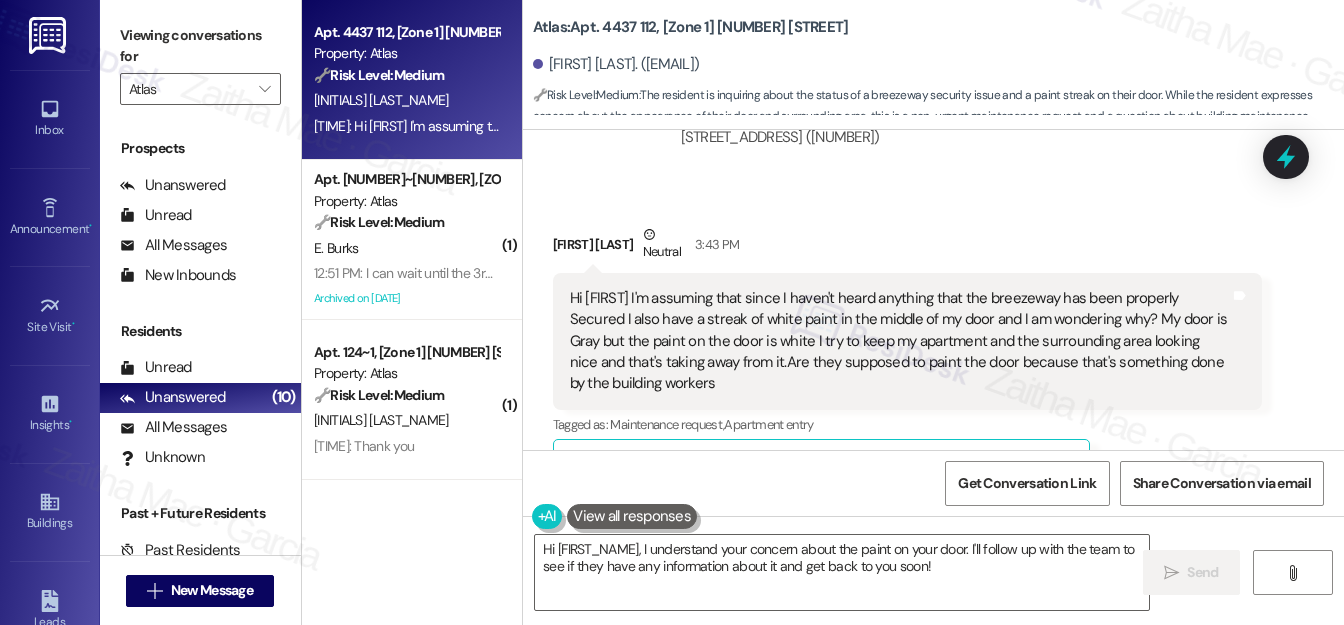 click on "Show suggestions" at bounding box center (943, 465) 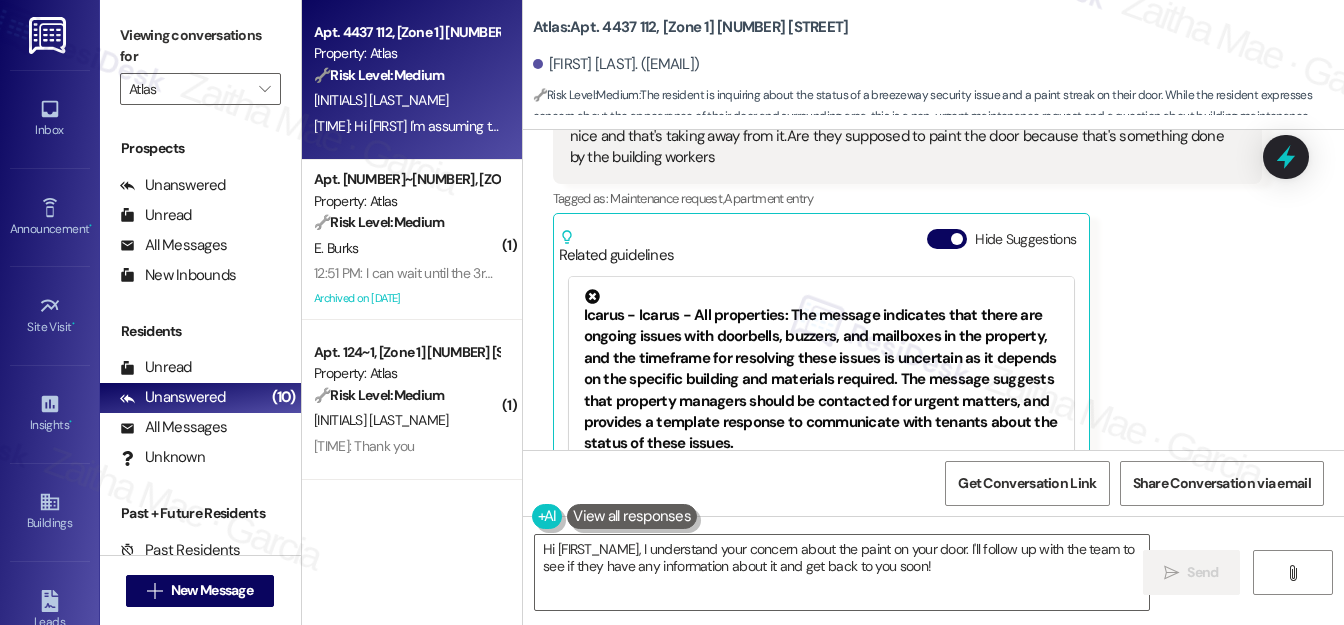 scroll, scrollTop: 12155, scrollLeft: 0, axis: vertical 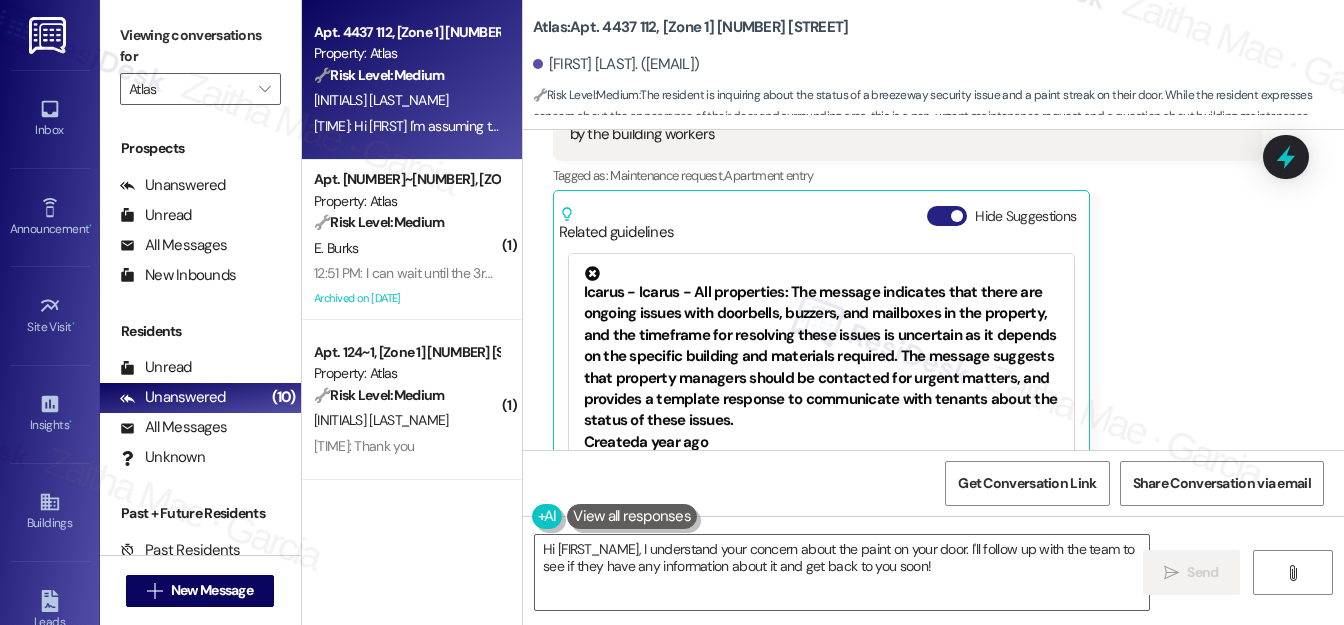 click on "Hide Suggestions" at bounding box center (947, 216) 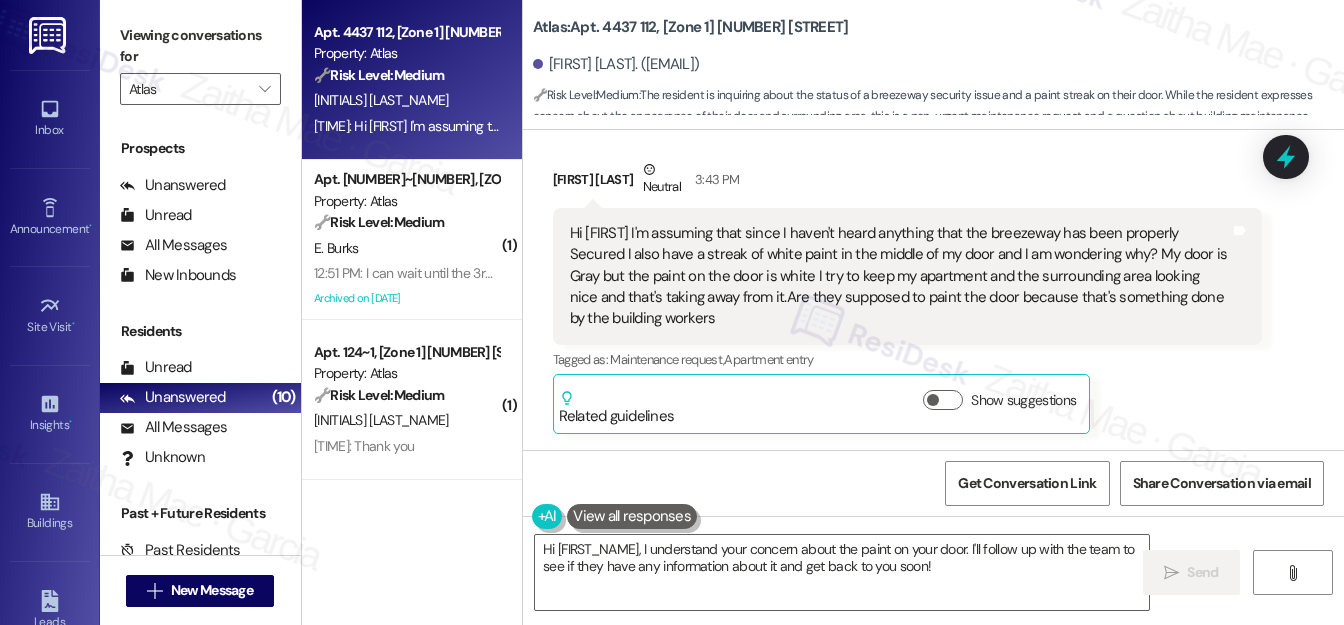 scroll, scrollTop: 11906, scrollLeft: 0, axis: vertical 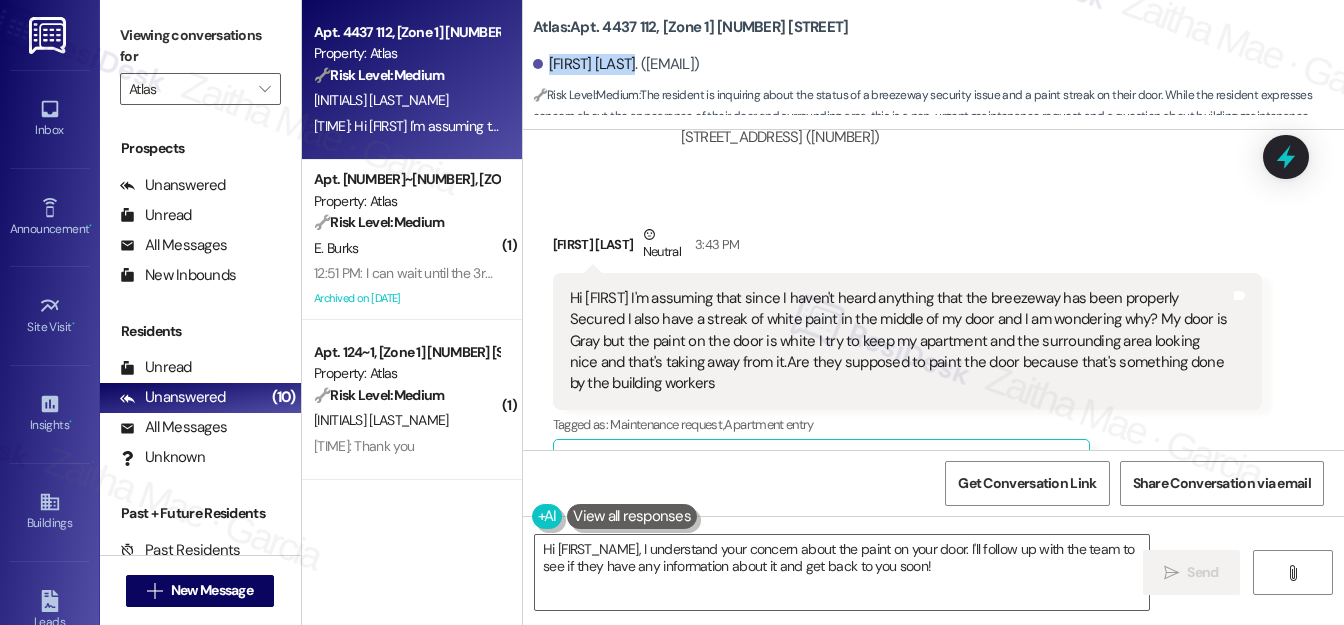 drag, startPoint x: 548, startPoint y: 64, endPoint x: 637, endPoint y: 50, distance: 90.0944 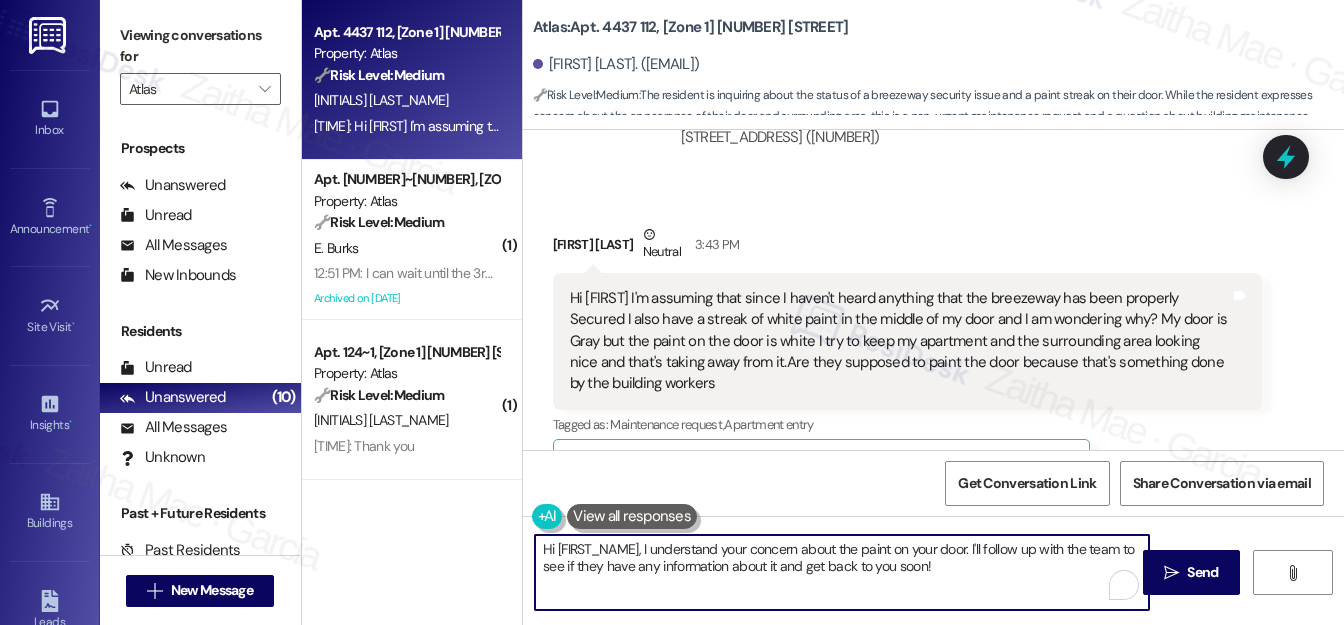 click on "Hi [FIRST_NAME], I understand your concern about the paint on your door. I'll follow up with the team to see if they have any information about it and get back to you soon!" at bounding box center [842, 572] 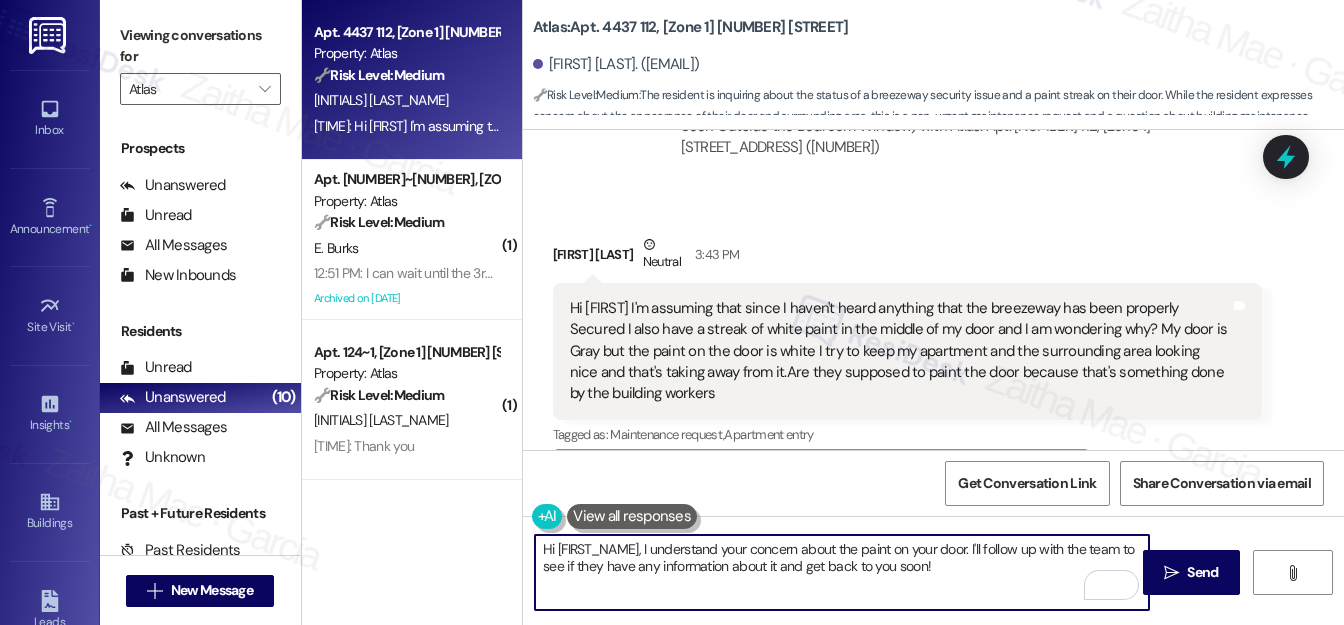 scroll, scrollTop: 11906, scrollLeft: 0, axis: vertical 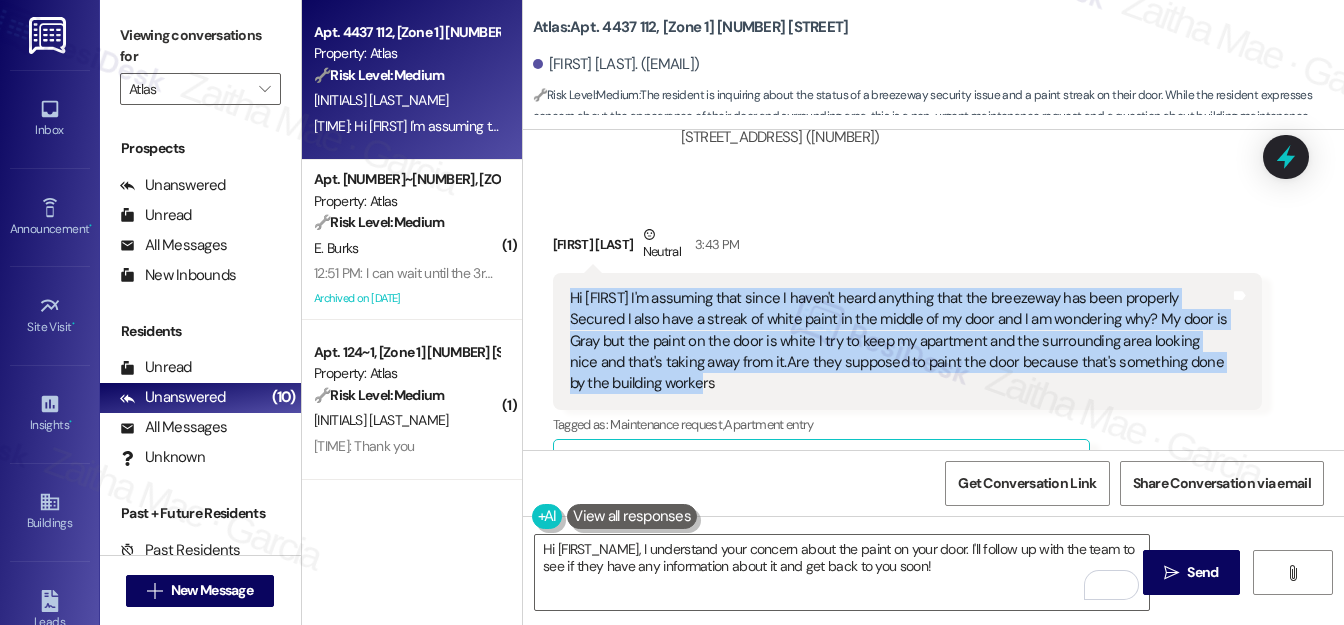 drag, startPoint x: 563, startPoint y: 234, endPoint x: 649, endPoint y: 318, distance: 120.21647 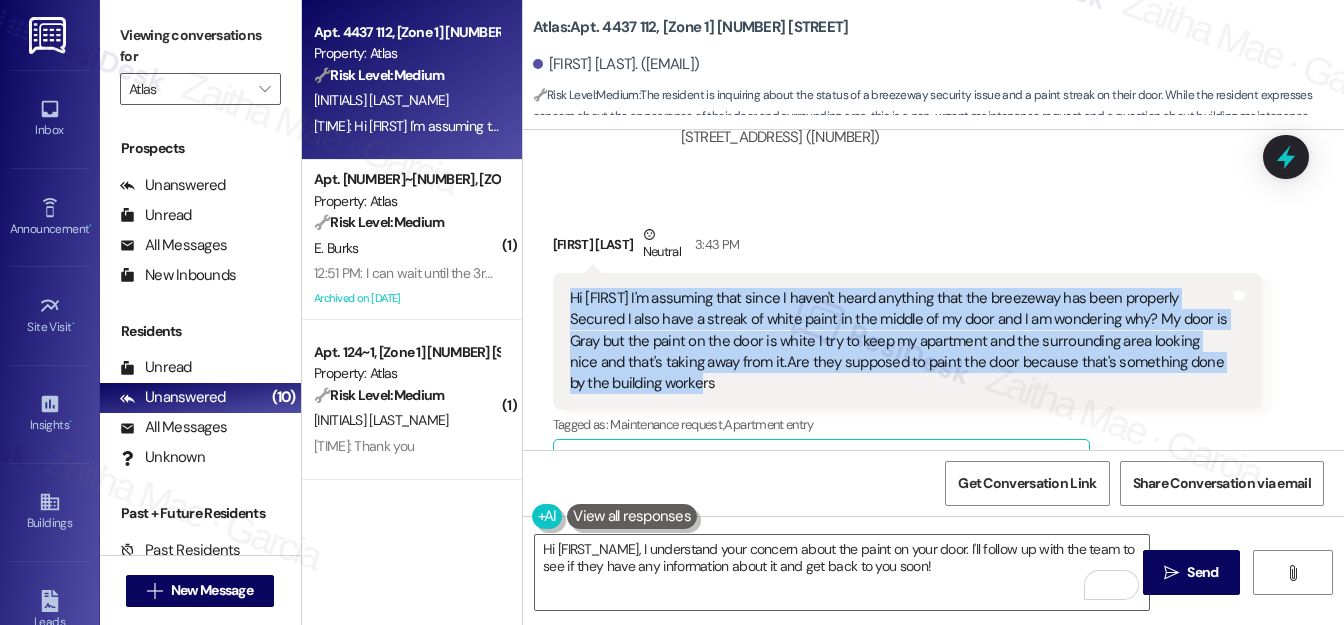 click on "Hi Sarah I'm assuming that since I haven't heard anything that the breezeway has been properly Secured I also have a streak of white paint in the middle of my door and I am wondering why? My door is Gray but the paint on the door is white I try to keep my apartment and the surrounding area looking nice and that's taking away from it.Are they supposed to paint the door because that's something done by the building workers Tags and notes" at bounding box center [907, 341] 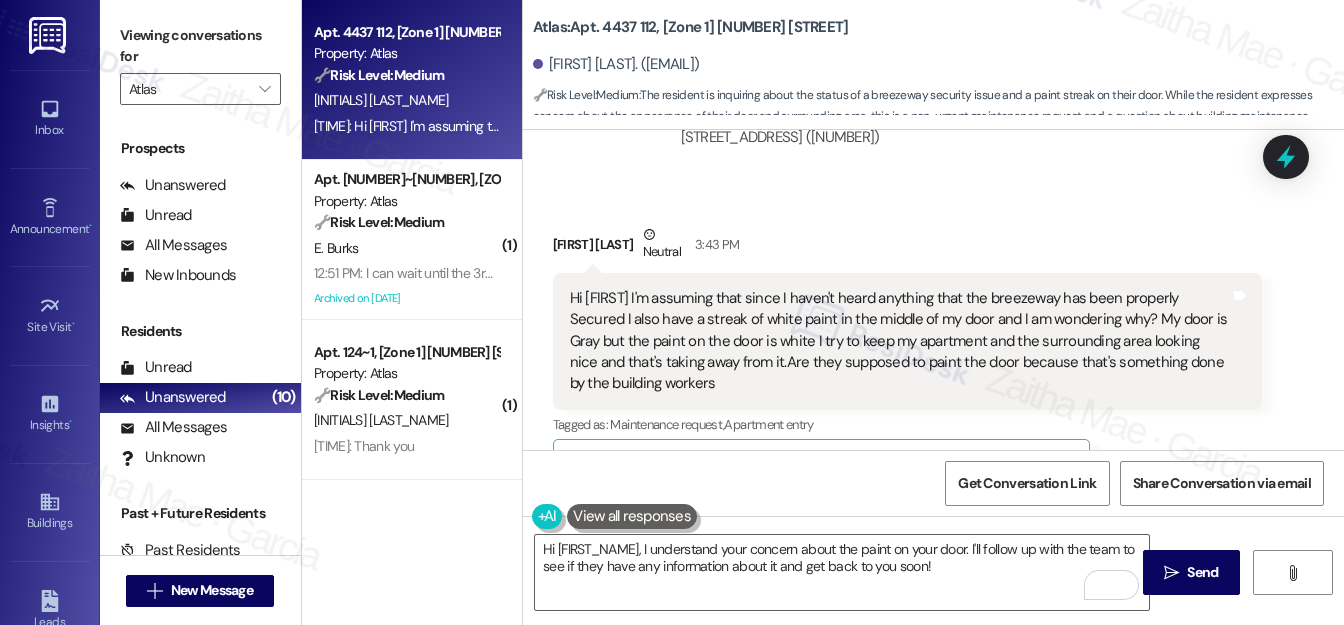 click on "[FIRST] [LAST]  Neutral [TIME]" at bounding box center (907, 248) 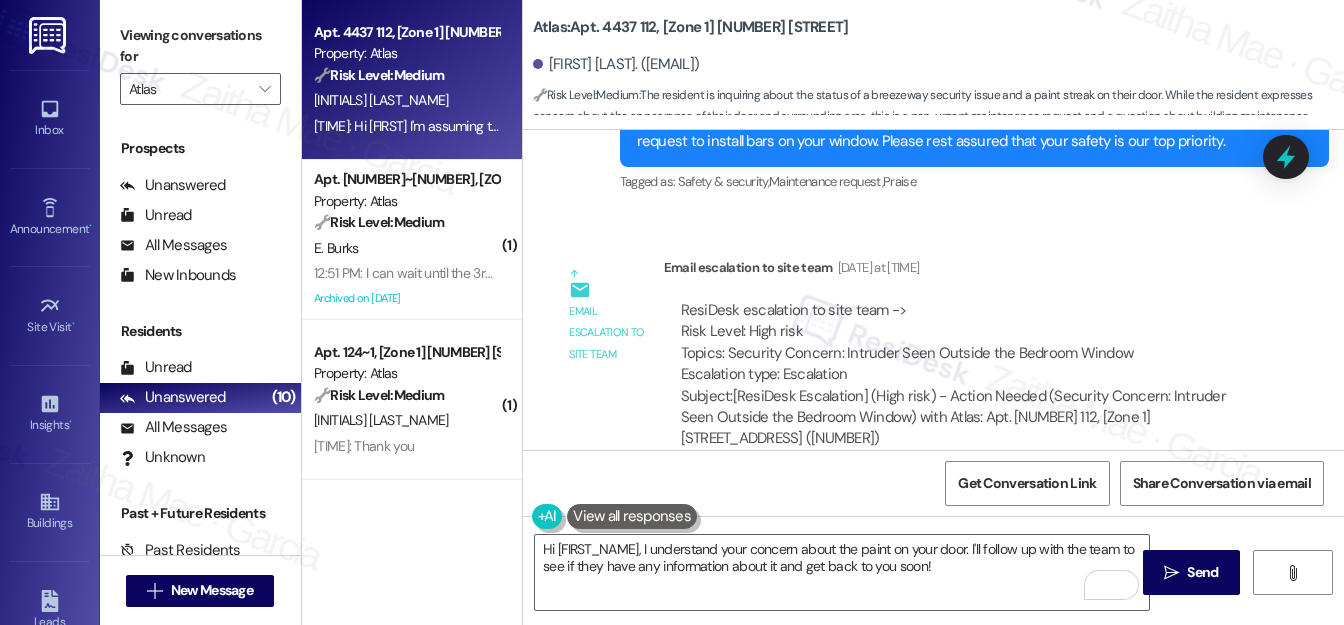 scroll, scrollTop: 11633, scrollLeft: 0, axis: vertical 